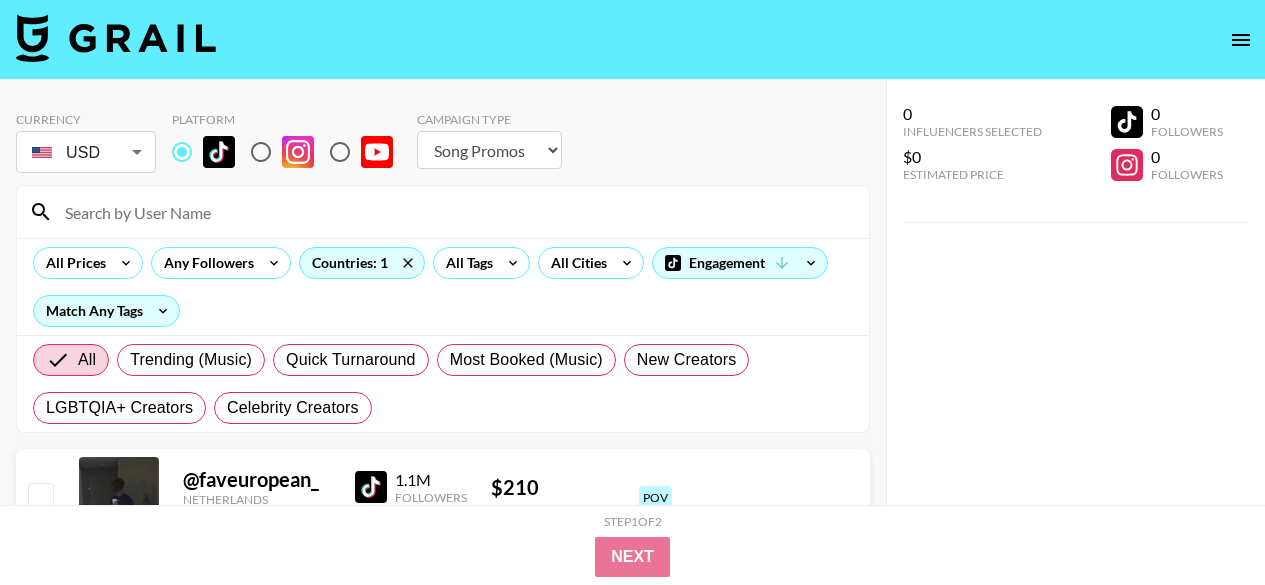 select on "Song" 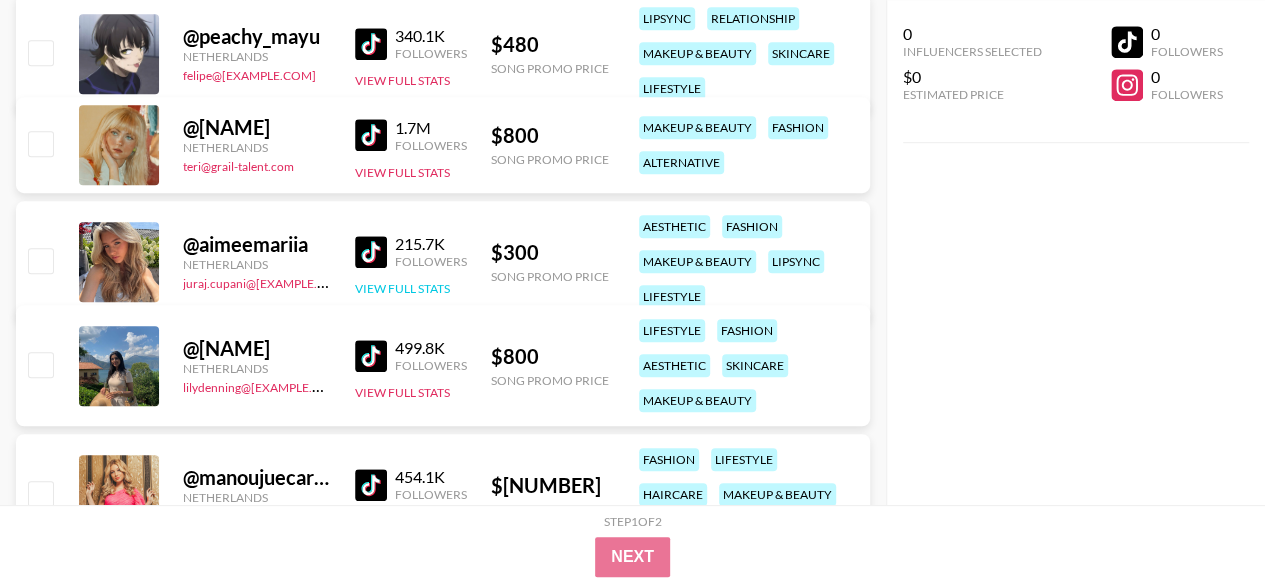 click on "View Full Stats" at bounding box center (402, 288) 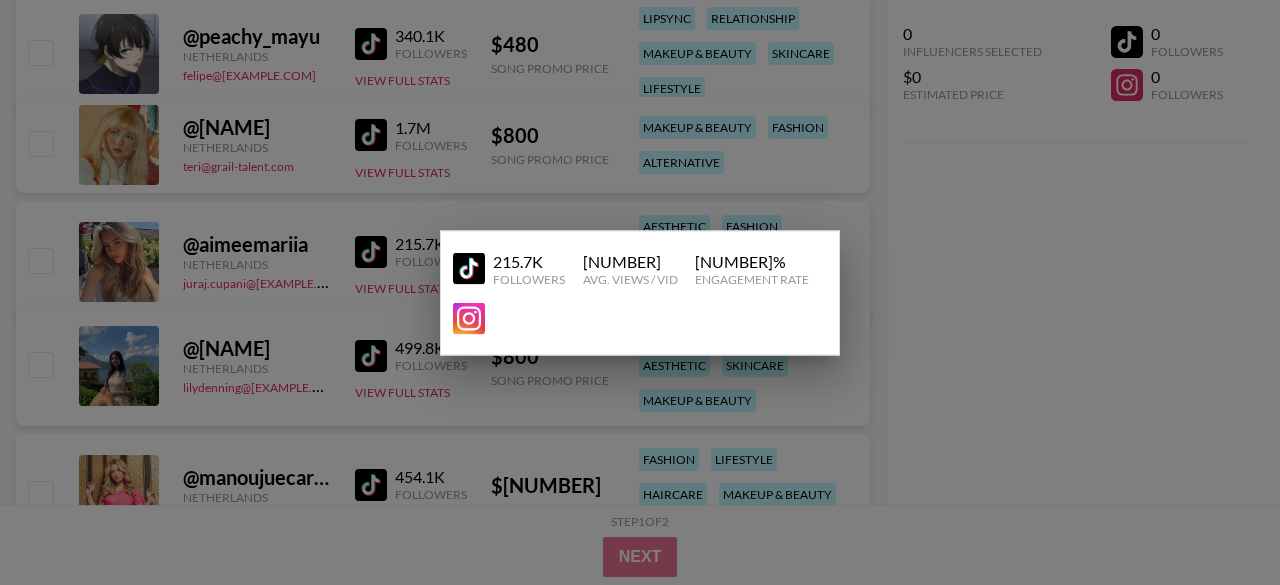 click at bounding box center (640, 292) 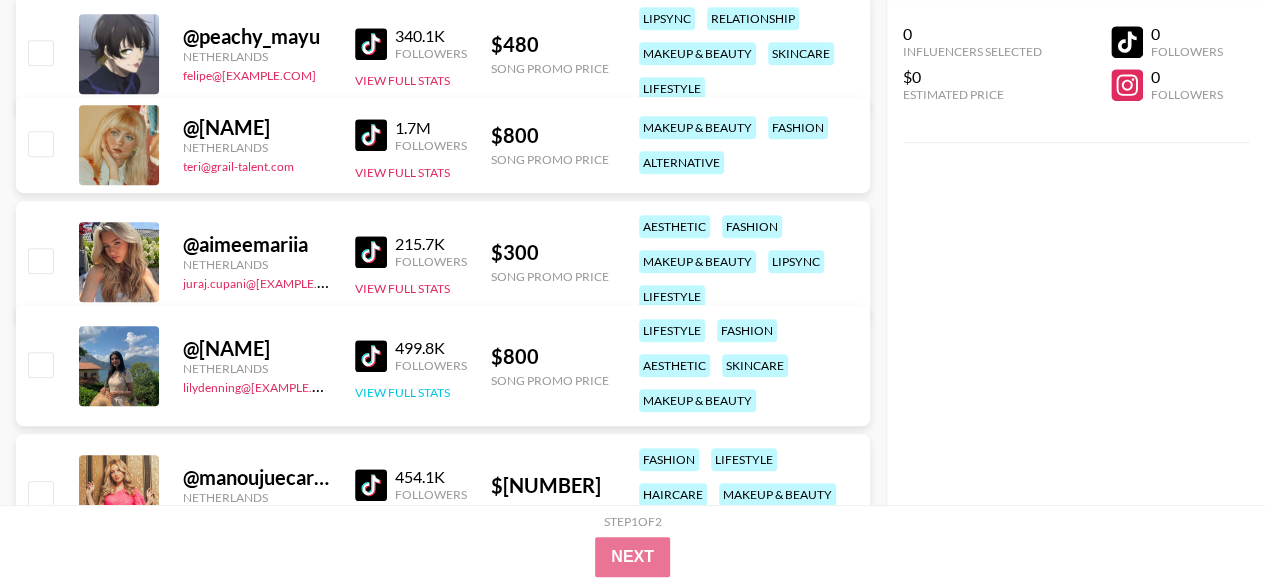 click on "View Full Stats" at bounding box center [402, 392] 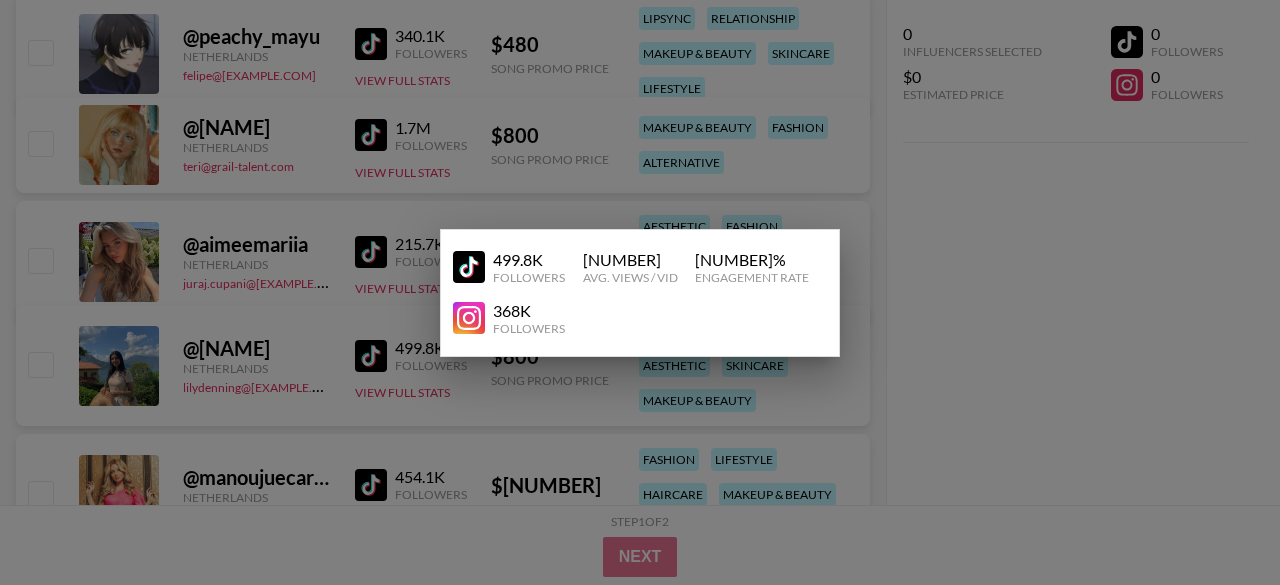 click at bounding box center (640, 292) 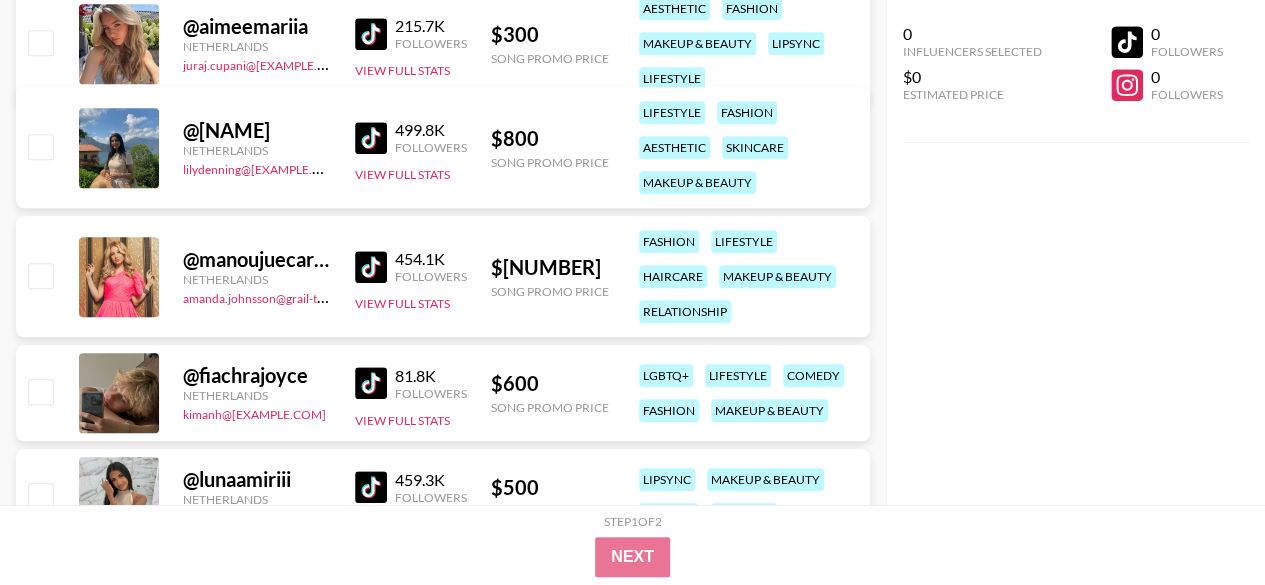 scroll, scrollTop: 780, scrollLeft: 0, axis: vertical 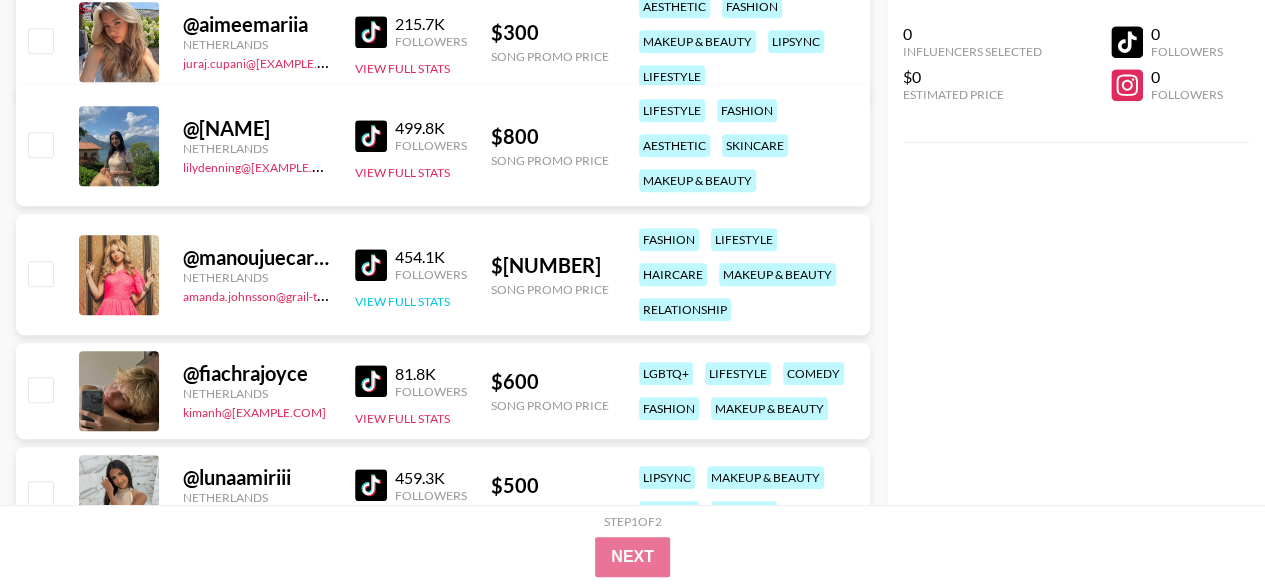 click on "View Full Stats" at bounding box center [402, 301] 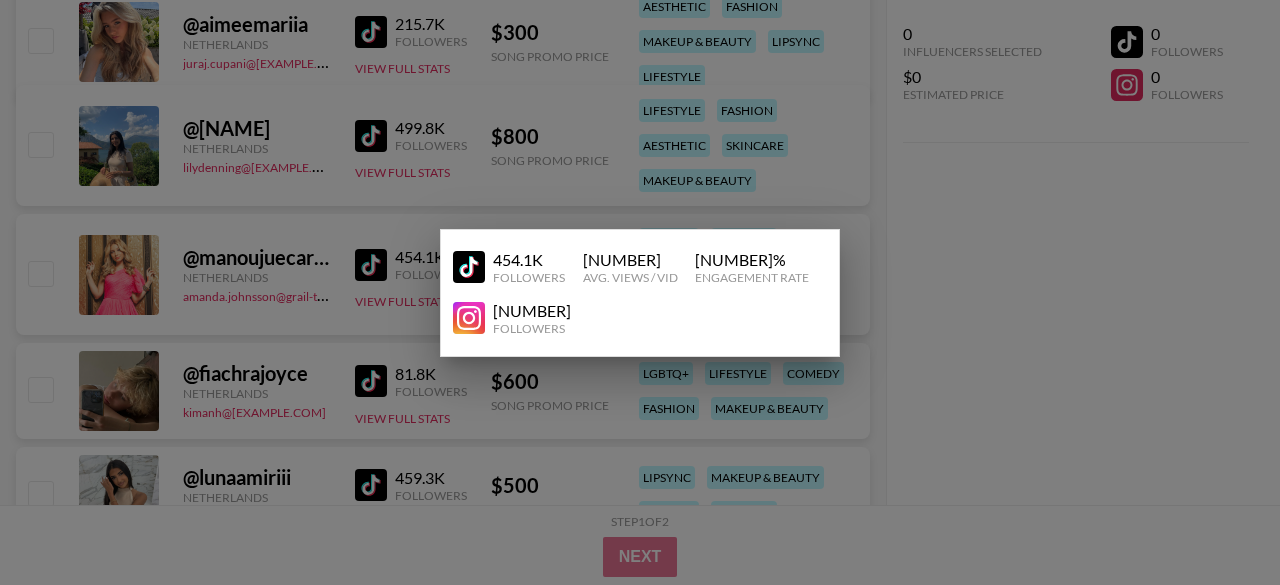 click at bounding box center [640, 292] 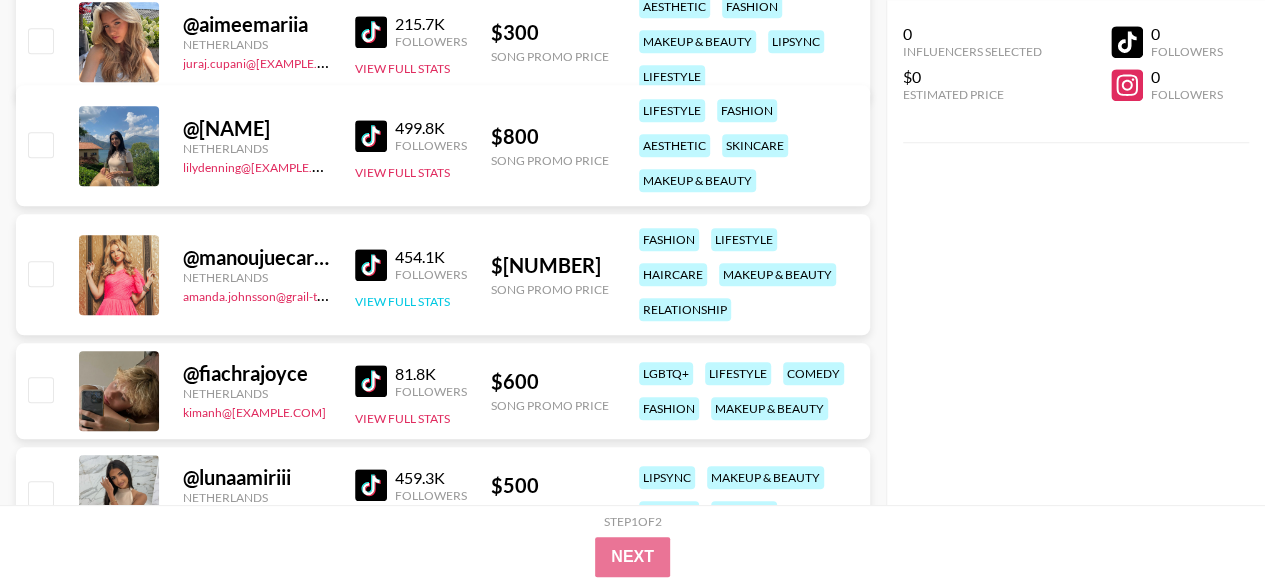 click on "View Full Stats" at bounding box center [402, 301] 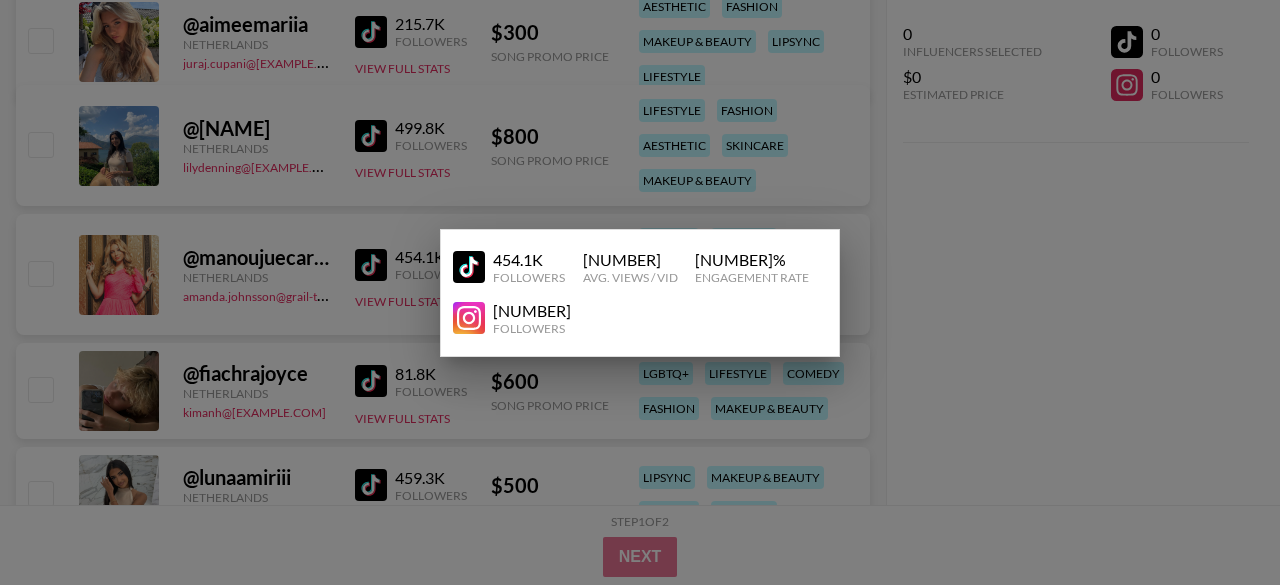 click at bounding box center (640, 292) 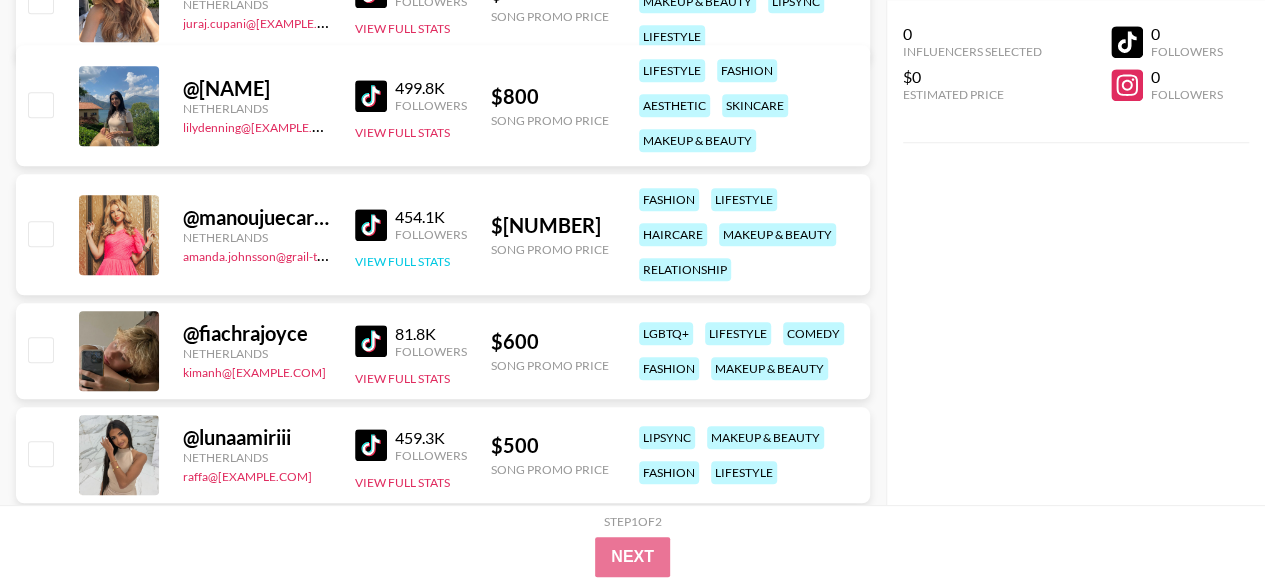 scroll, scrollTop: 828, scrollLeft: 0, axis: vertical 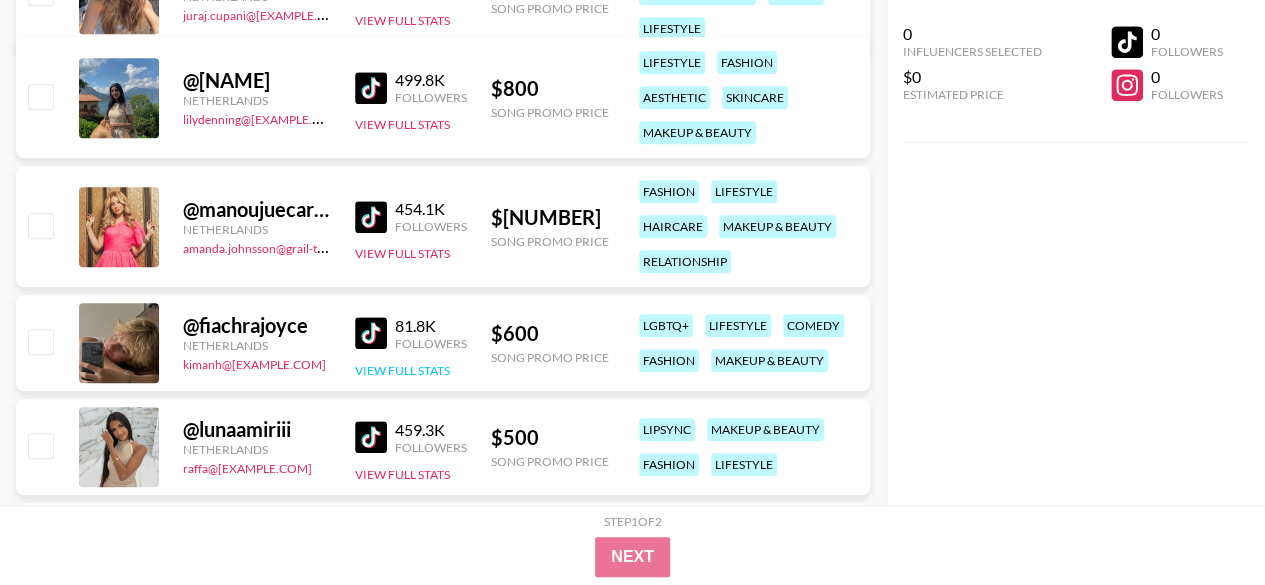 click on "View Full Stats" at bounding box center [402, 370] 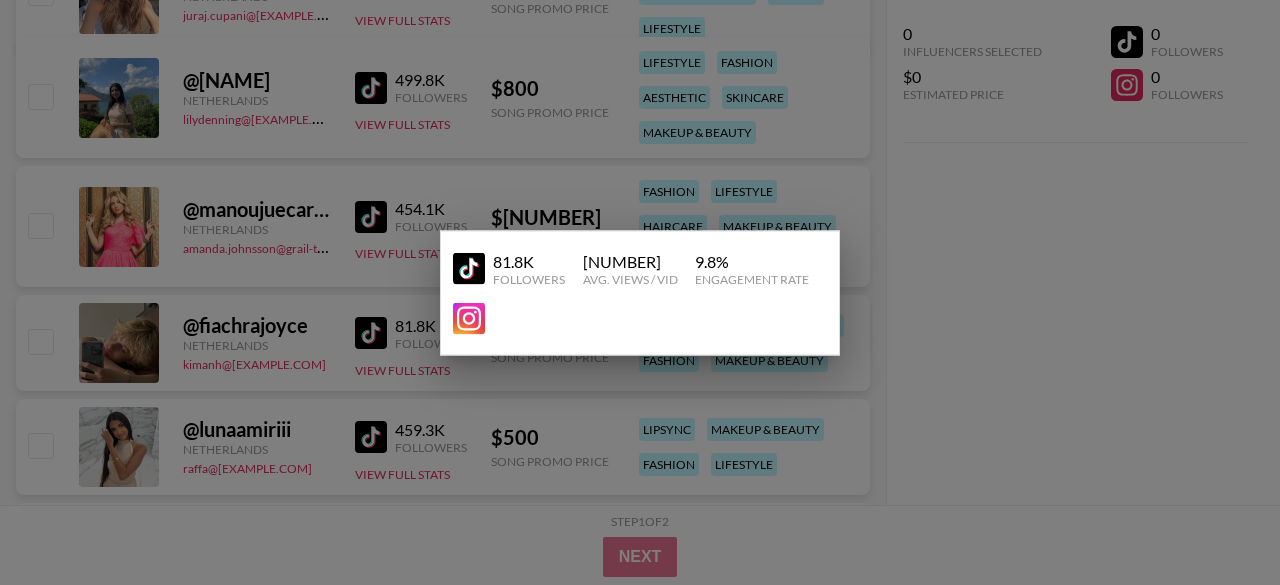 click at bounding box center [640, 292] 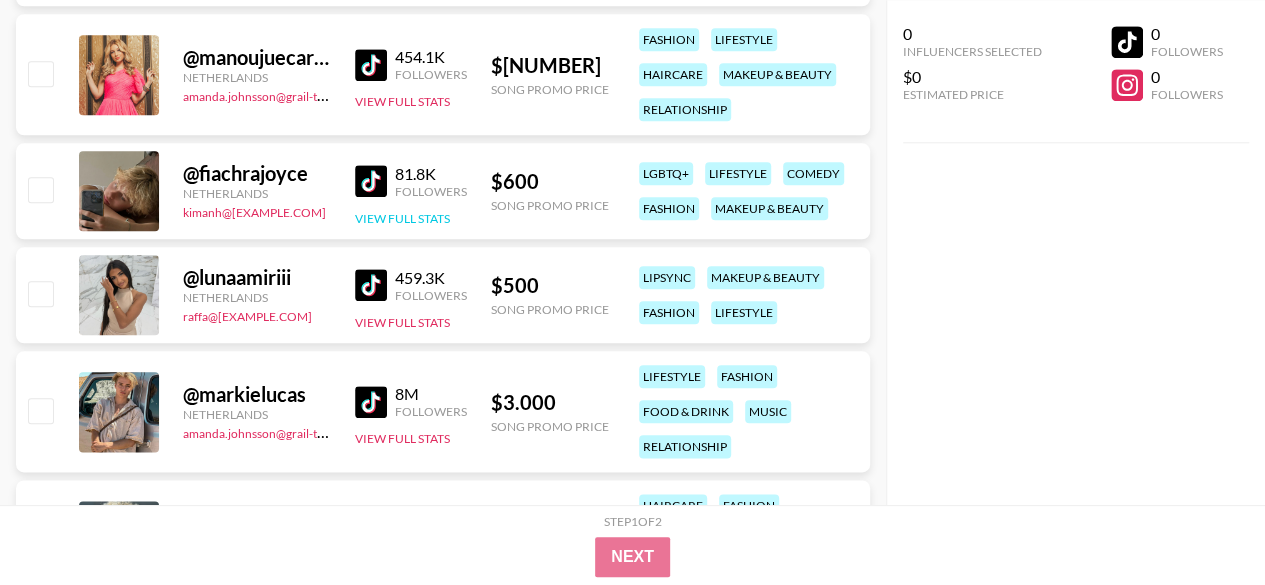 scroll, scrollTop: 981, scrollLeft: 0, axis: vertical 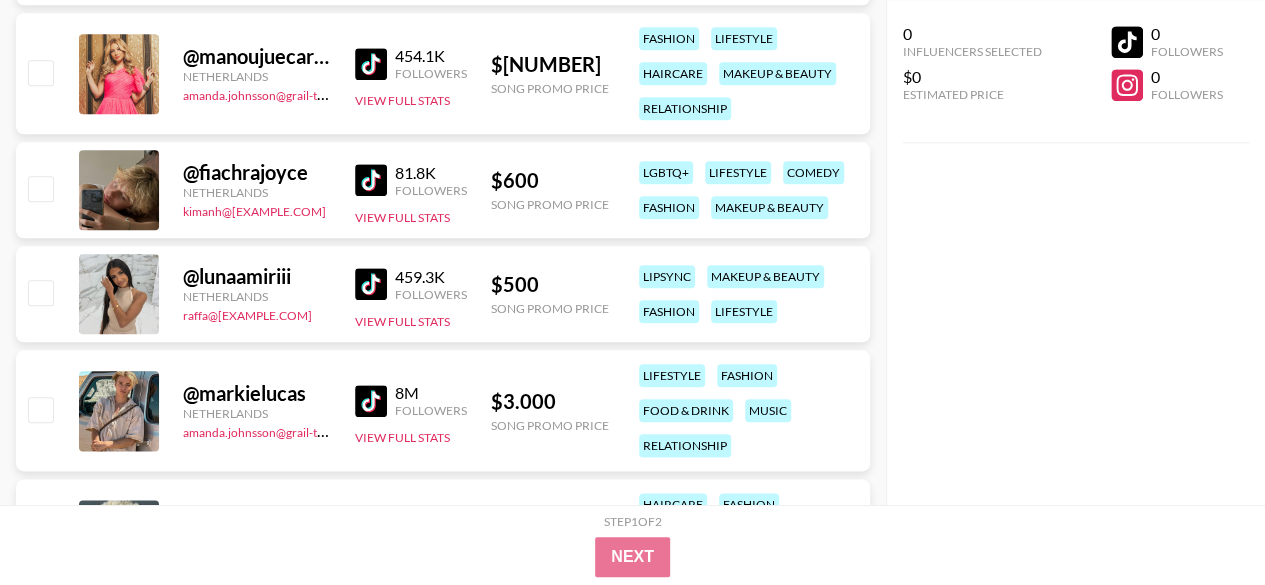 click on "[NUMBER] Followers View Full Stats" at bounding box center (411, 294) 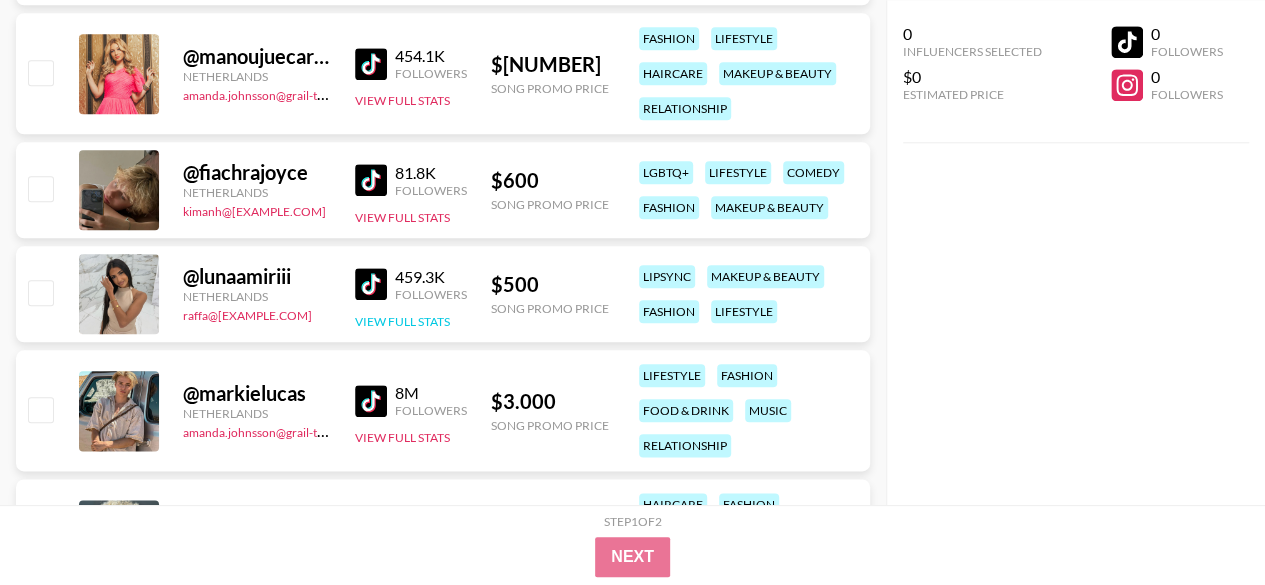 click on "View Full Stats" at bounding box center [402, 321] 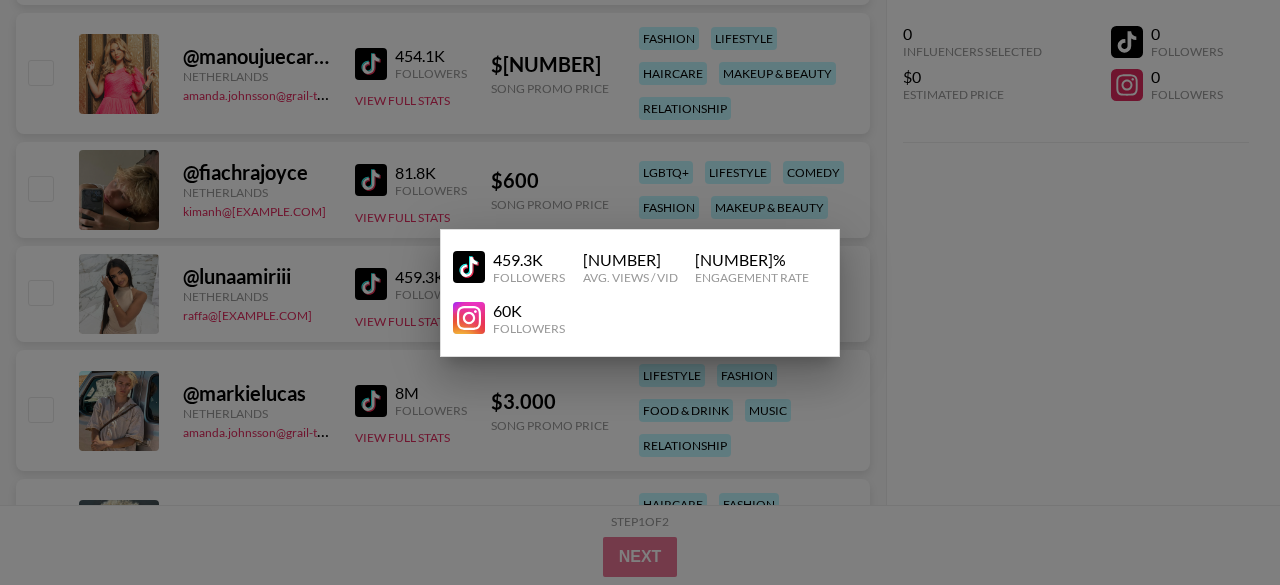 click at bounding box center [640, 292] 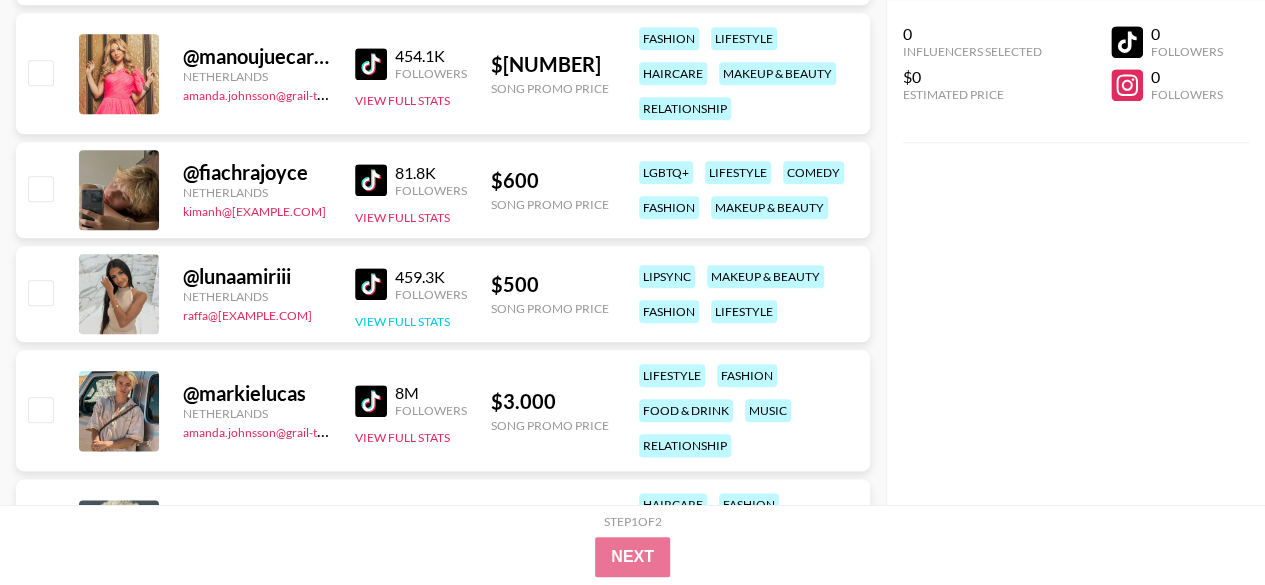 scroll, scrollTop: 1063, scrollLeft: 0, axis: vertical 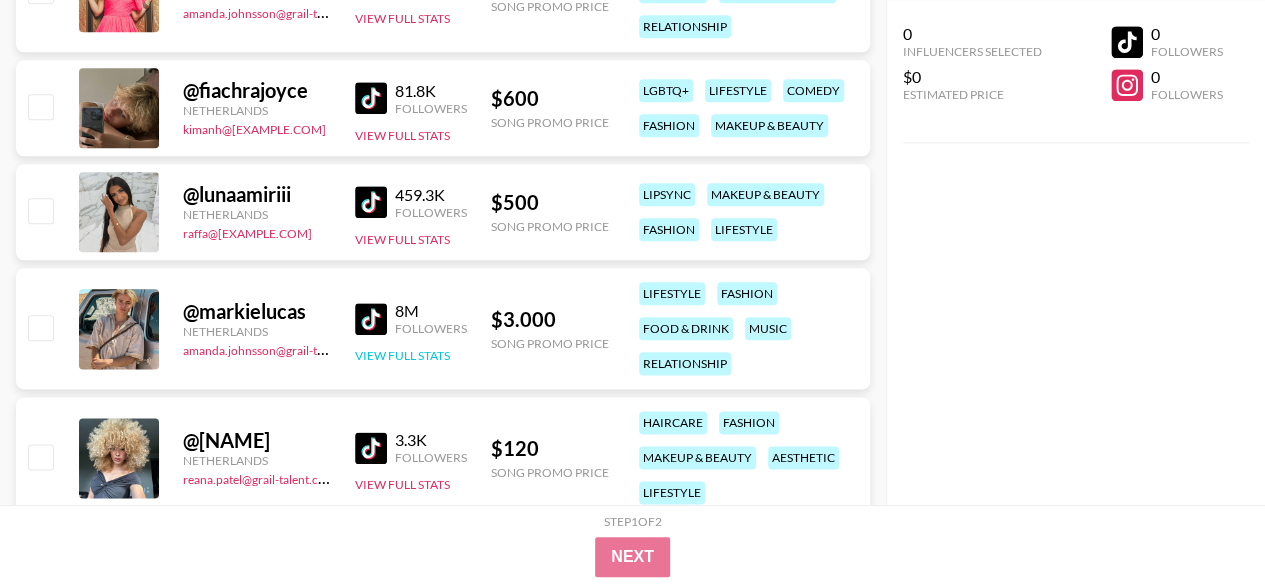 click on "View Full Stats" at bounding box center [402, 355] 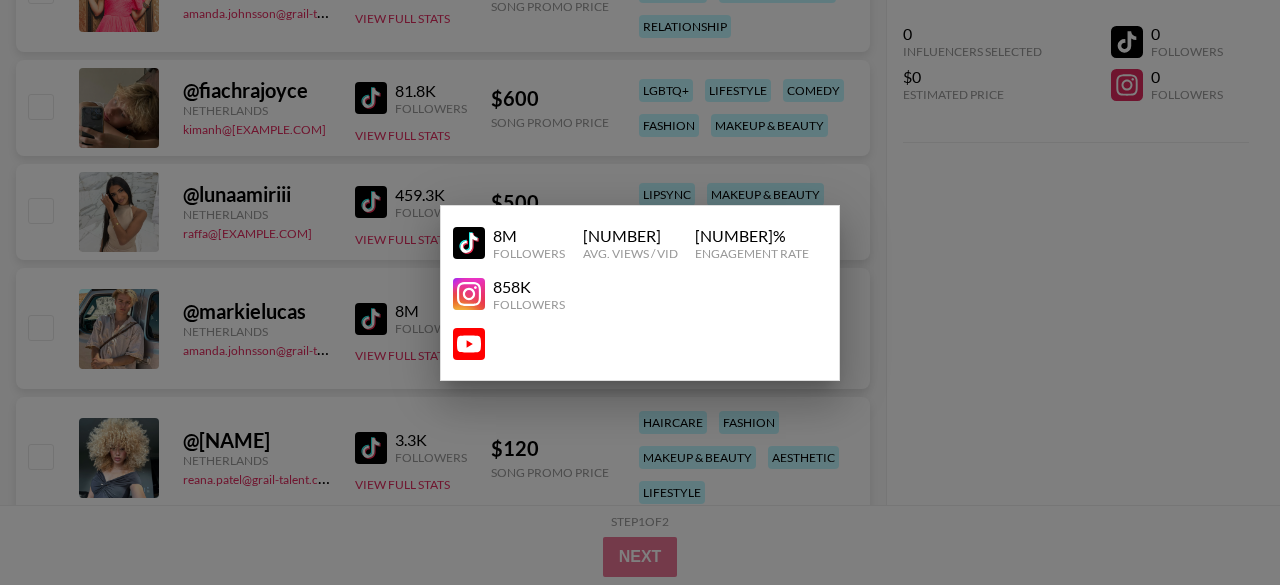 click at bounding box center [640, 292] 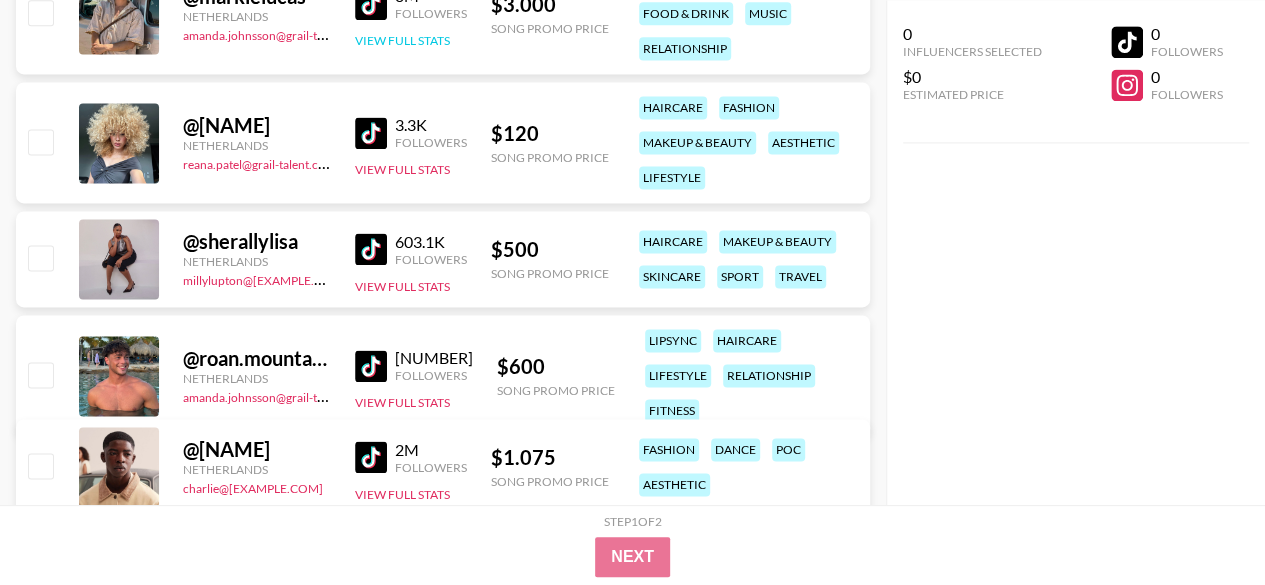 scroll, scrollTop: 1384, scrollLeft: 0, axis: vertical 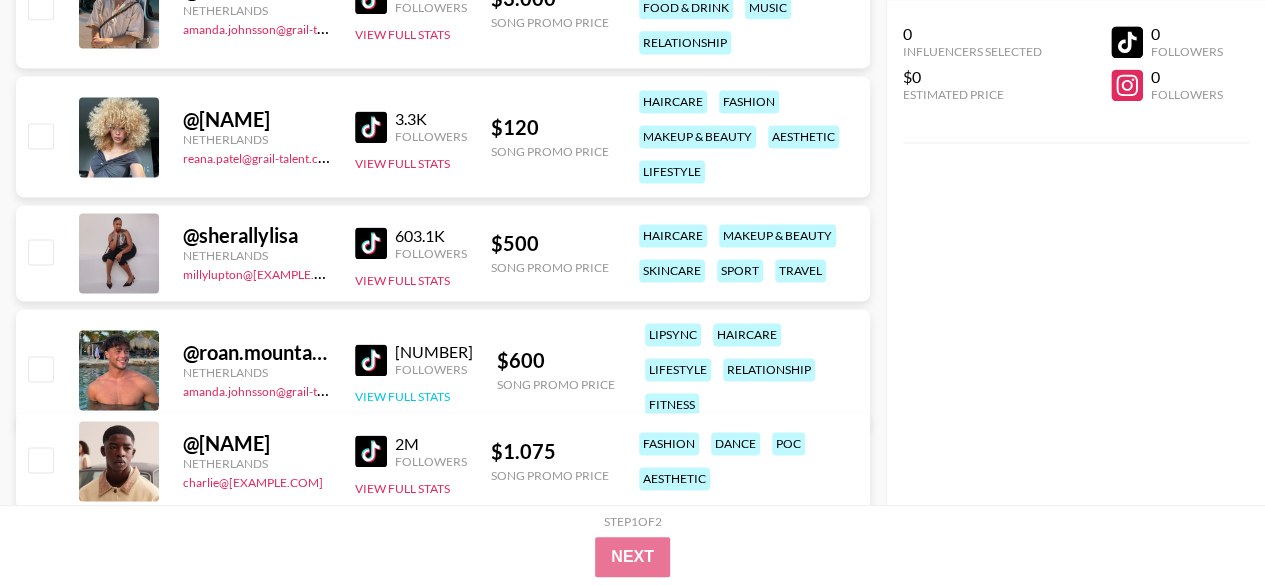click on "View Full Stats" at bounding box center [402, 396] 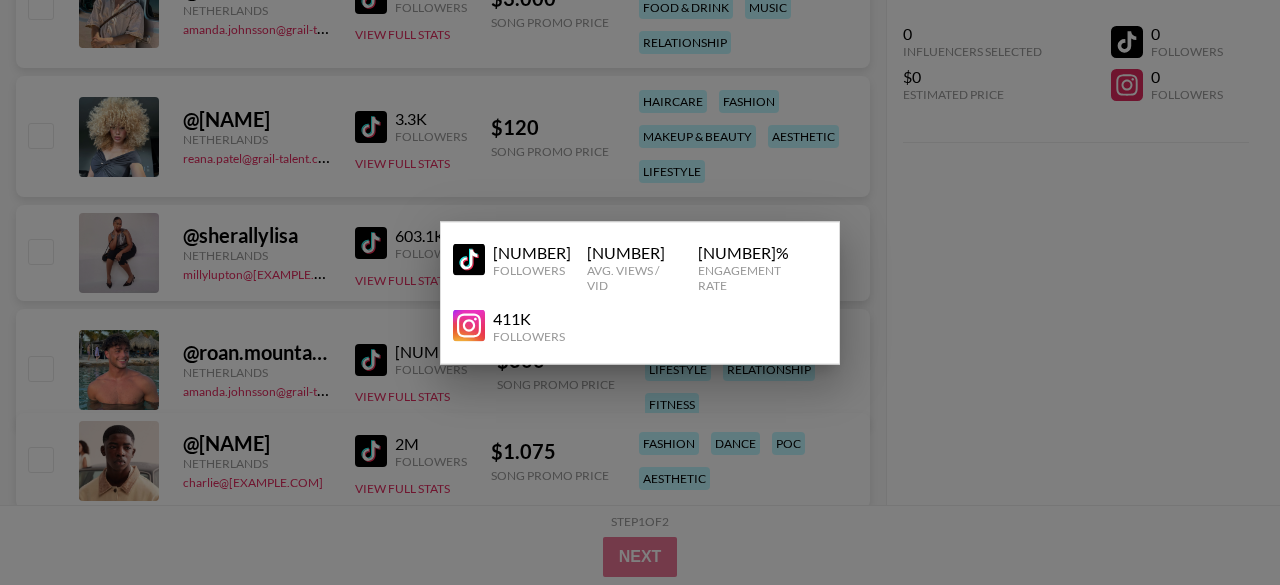 click at bounding box center (640, 292) 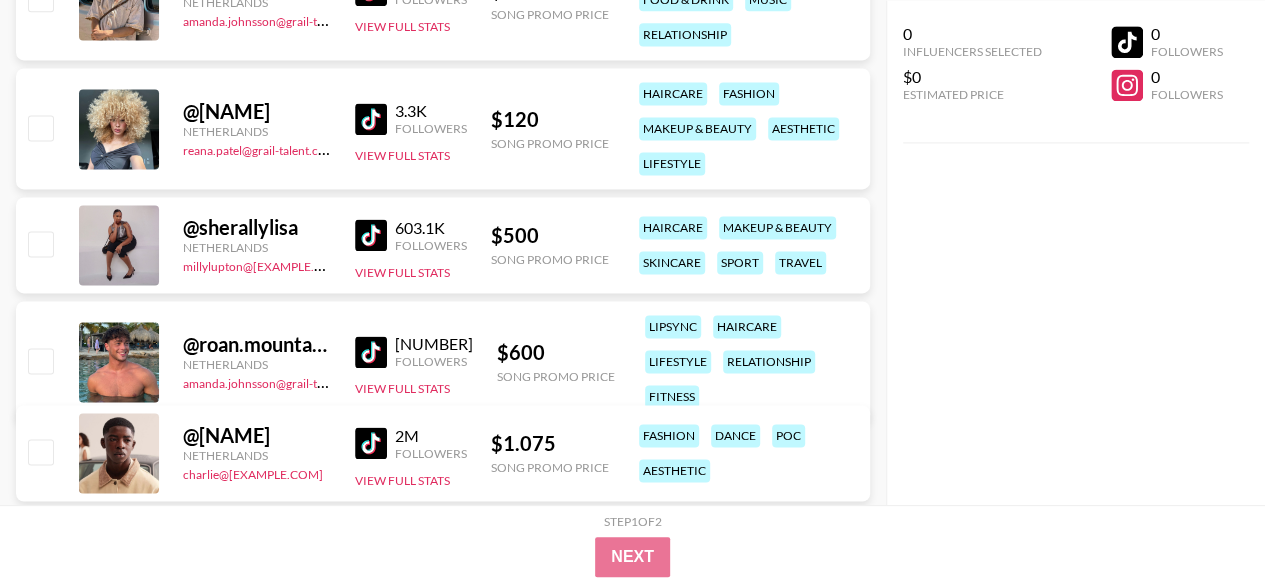 scroll, scrollTop: 1393, scrollLeft: 0, axis: vertical 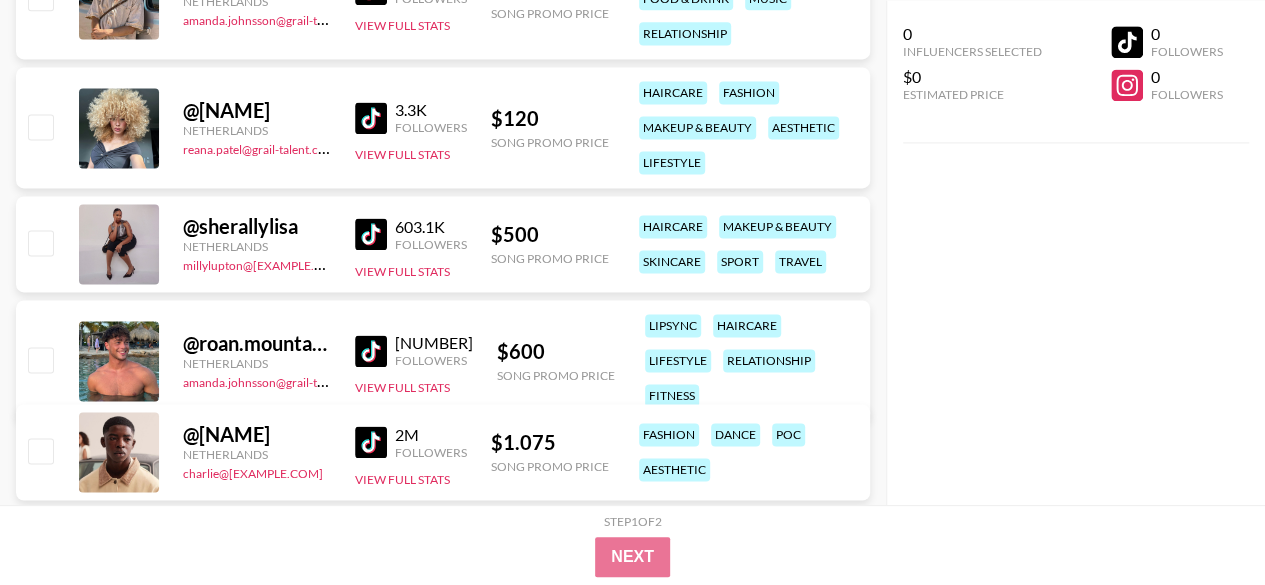 click at bounding box center [371, 234] 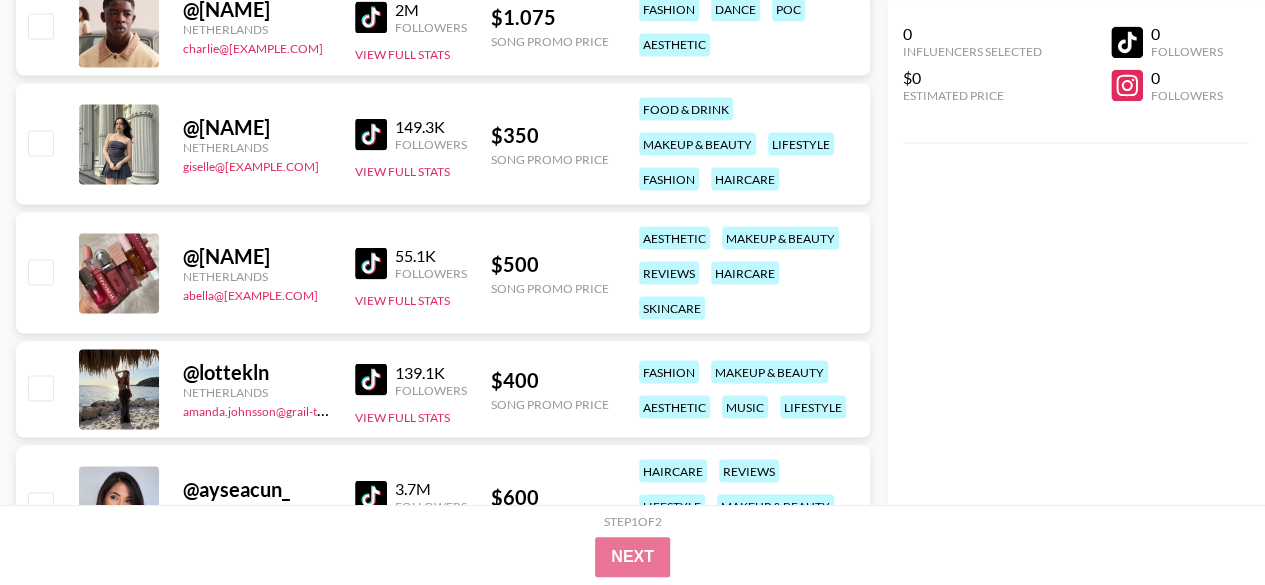scroll, scrollTop: 1797, scrollLeft: 0, axis: vertical 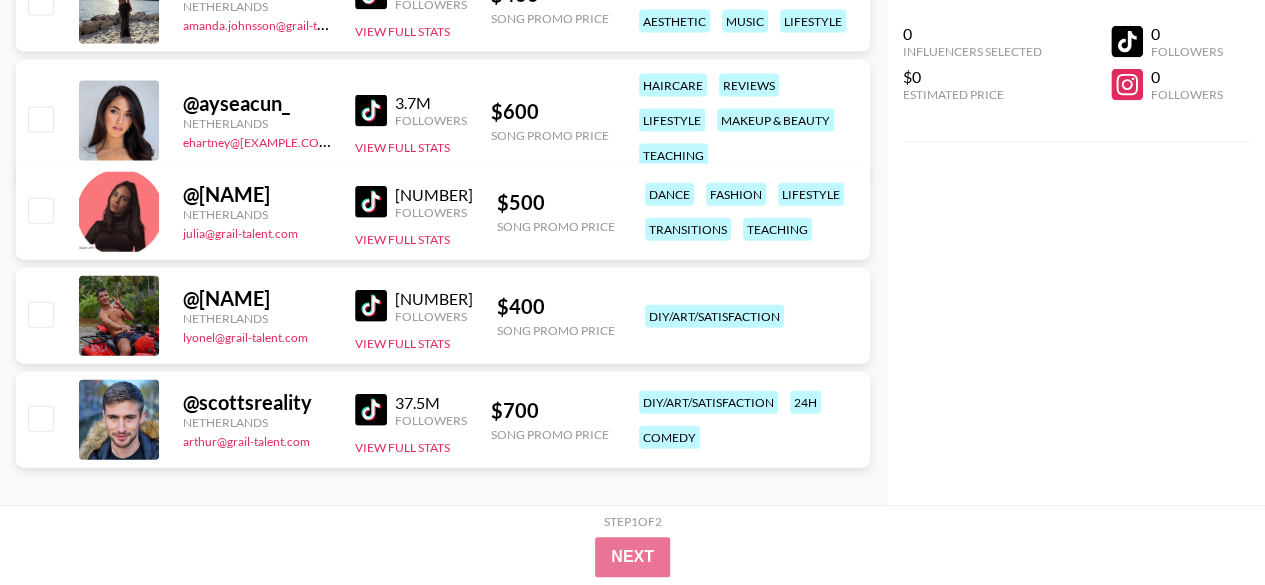 click at bounding box center (371, 410) 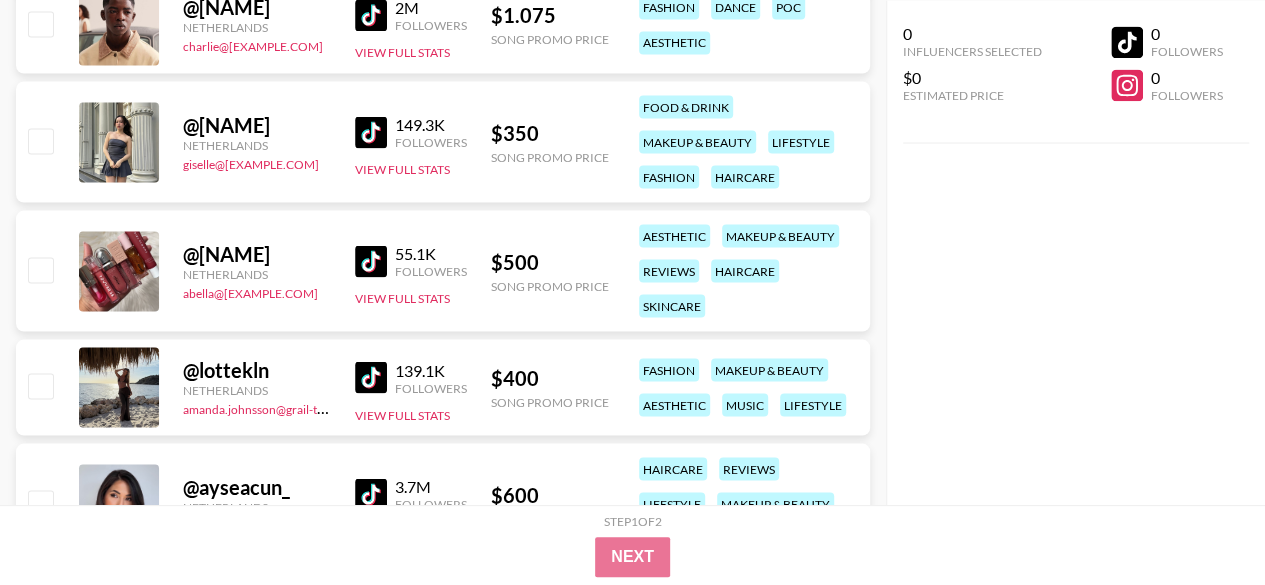 scroll, scrollTop: 1818, scrollLeft: 0, axis: vertical 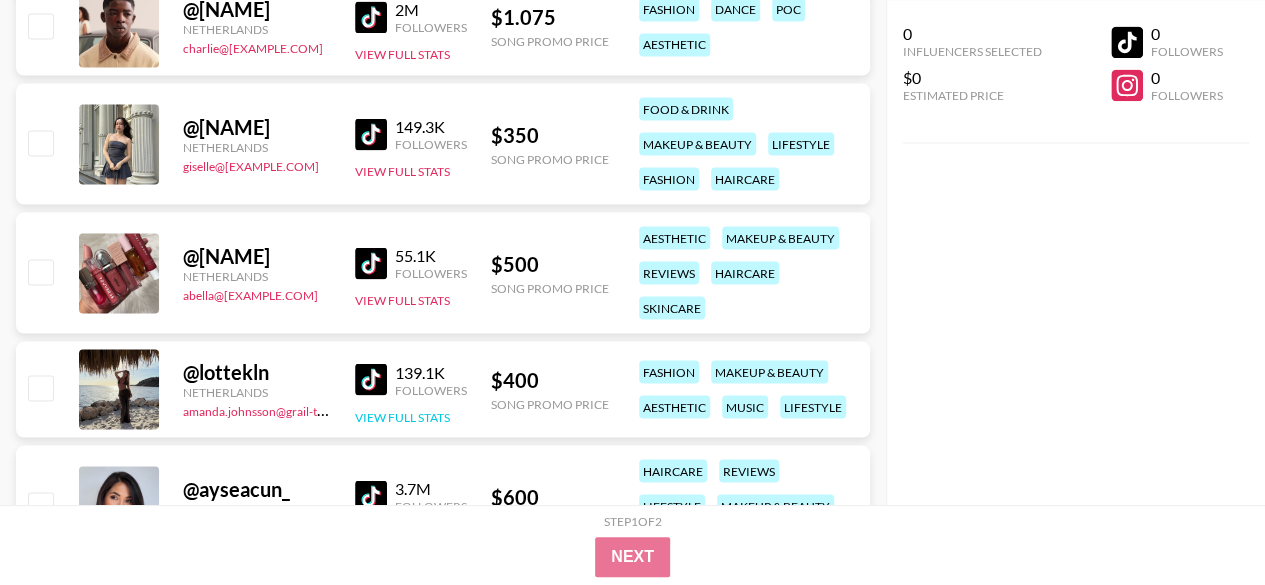 click on "View Full Stats" at bounding box center [402, 416] 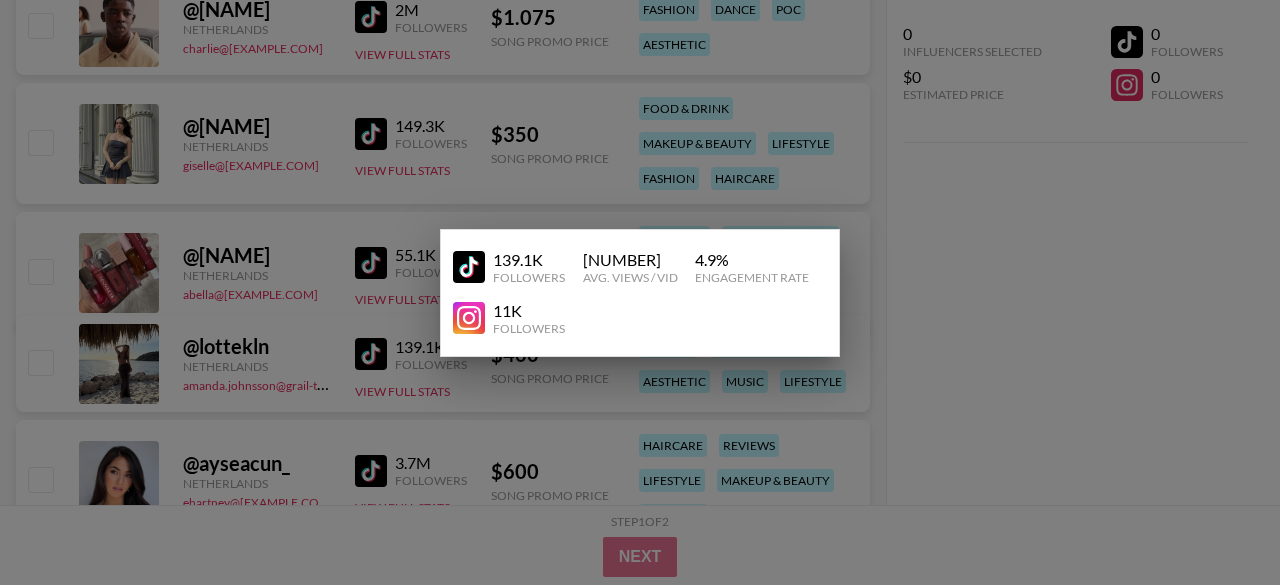 click at bounding box center [640, 292] 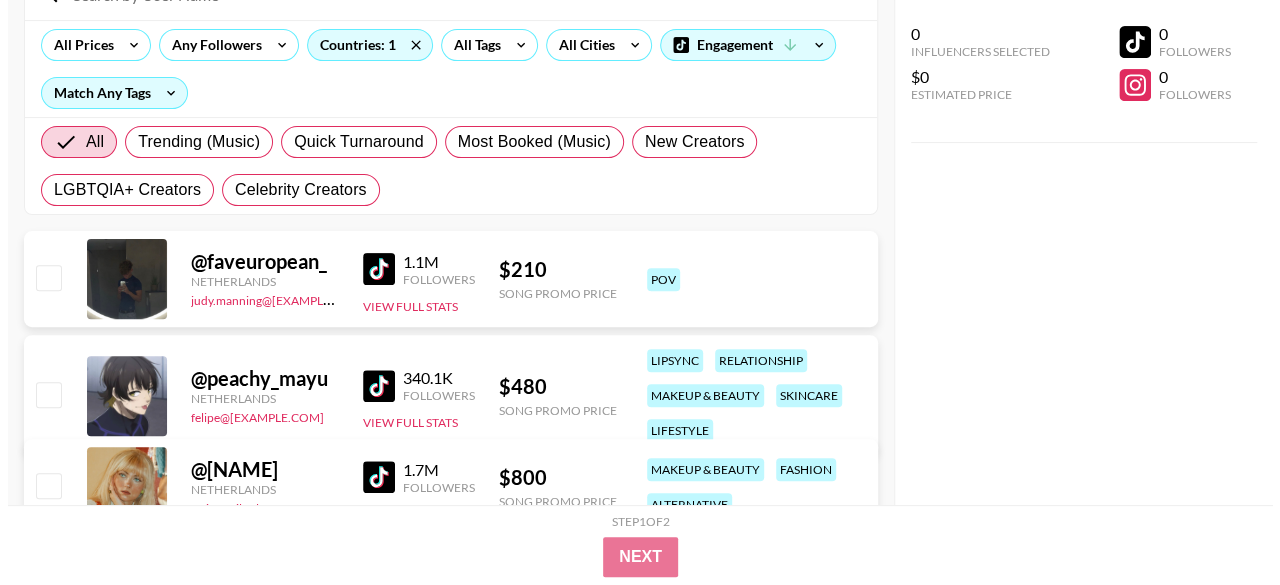 scroll, scrollTop: 0, scrollLeft: 0, axis: both 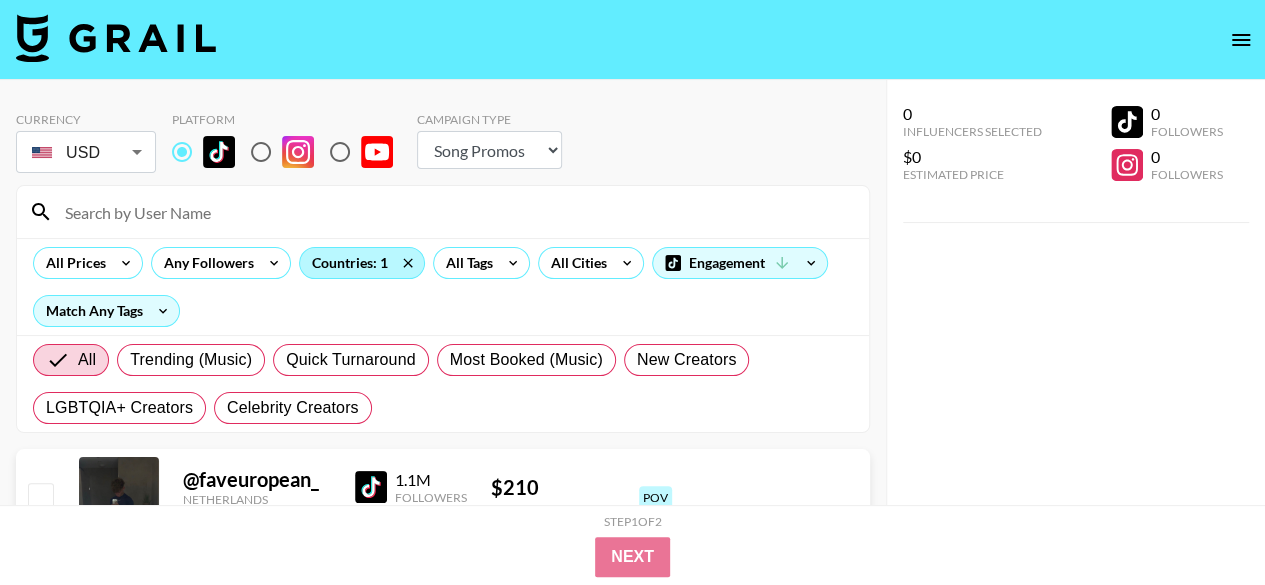 click on "Countries: 1" at bounding box center [362, 263] 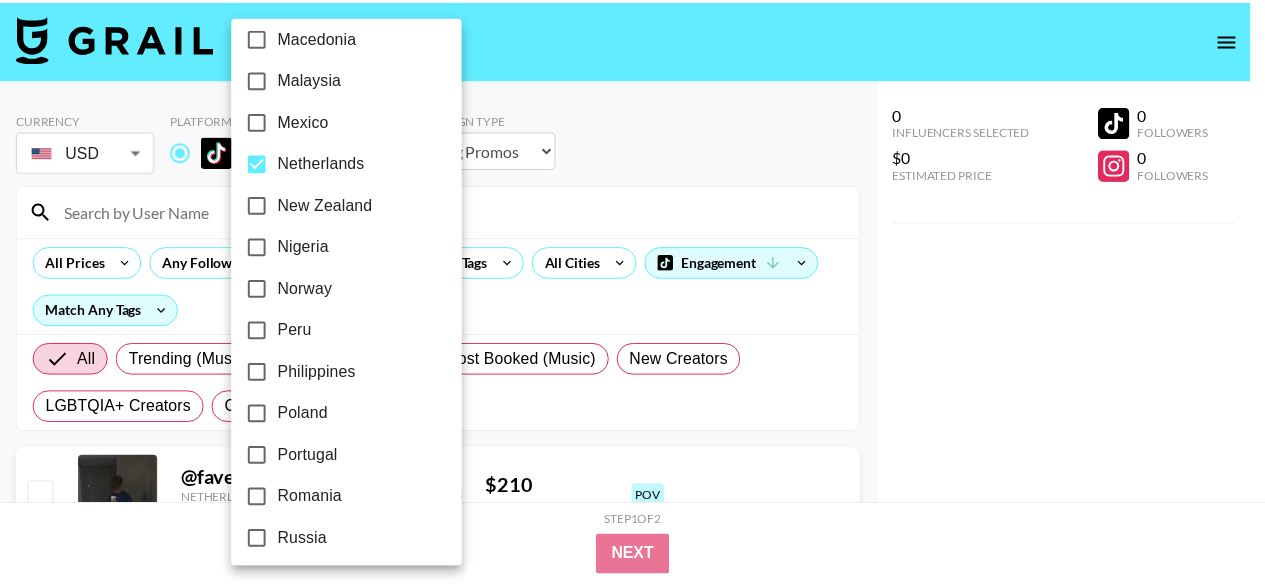 scroll, scrollTop: 1193, scrollLeft: 0, axis: vertical 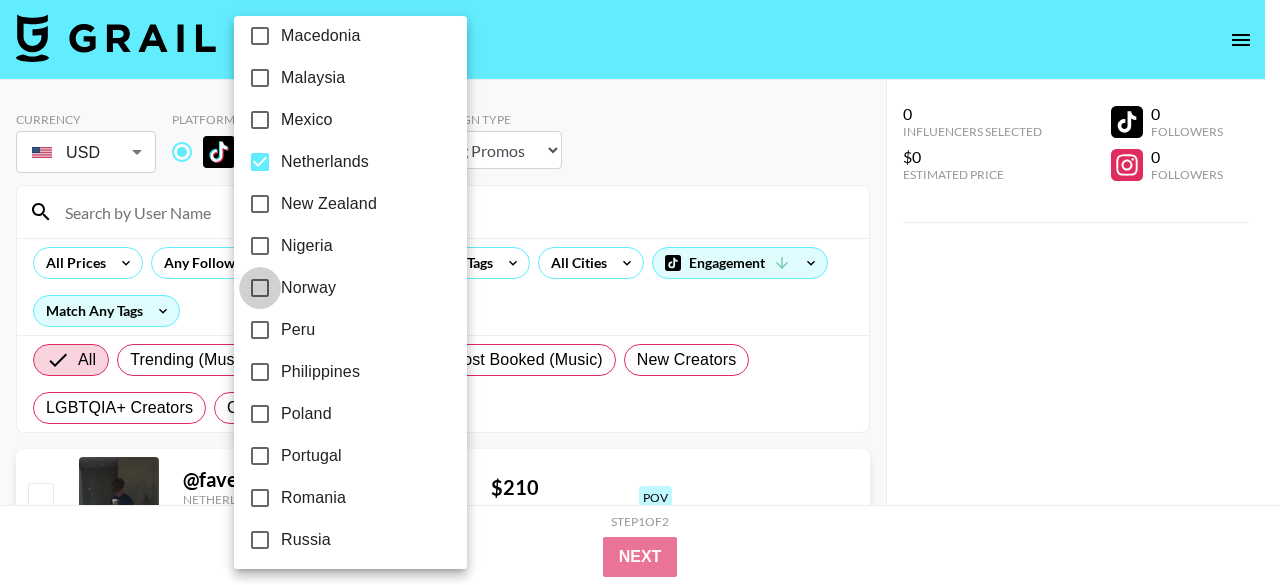 click on "Norway" at bounding box center [260, 288] 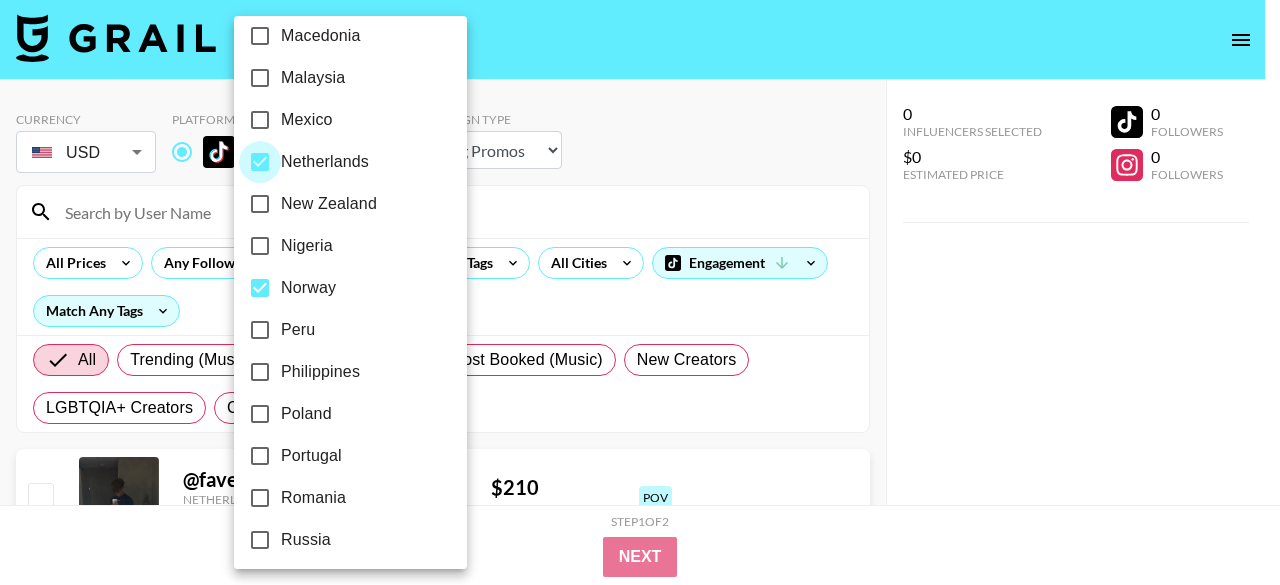 click on "Netherlands" at bounding box center (260, 162) 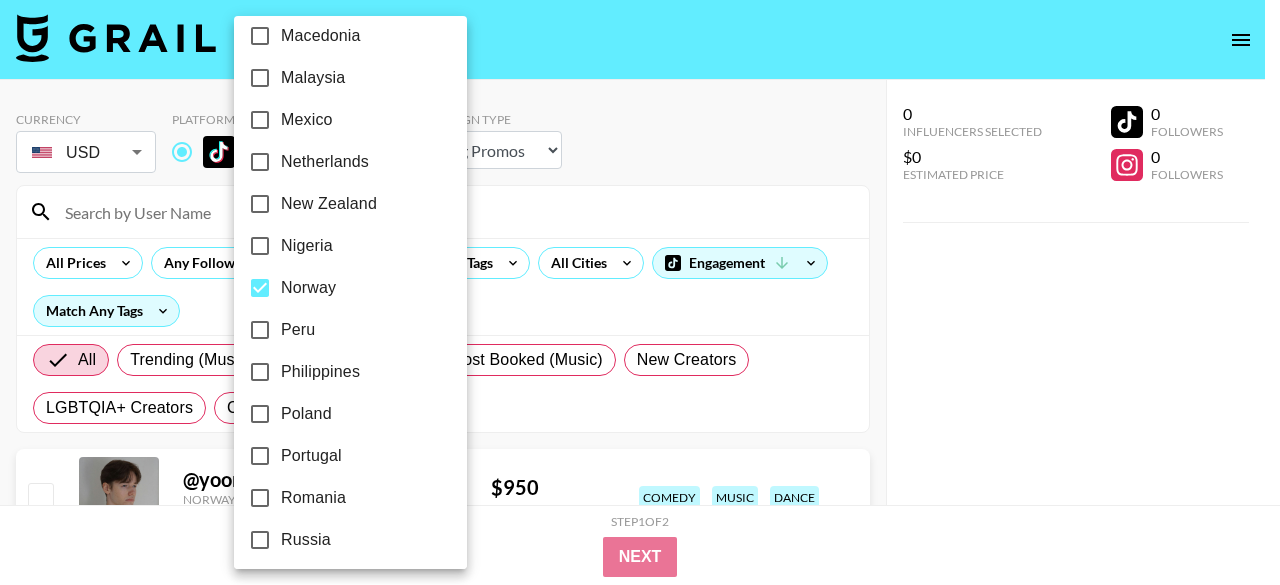 click at bounding box center [640, 292] 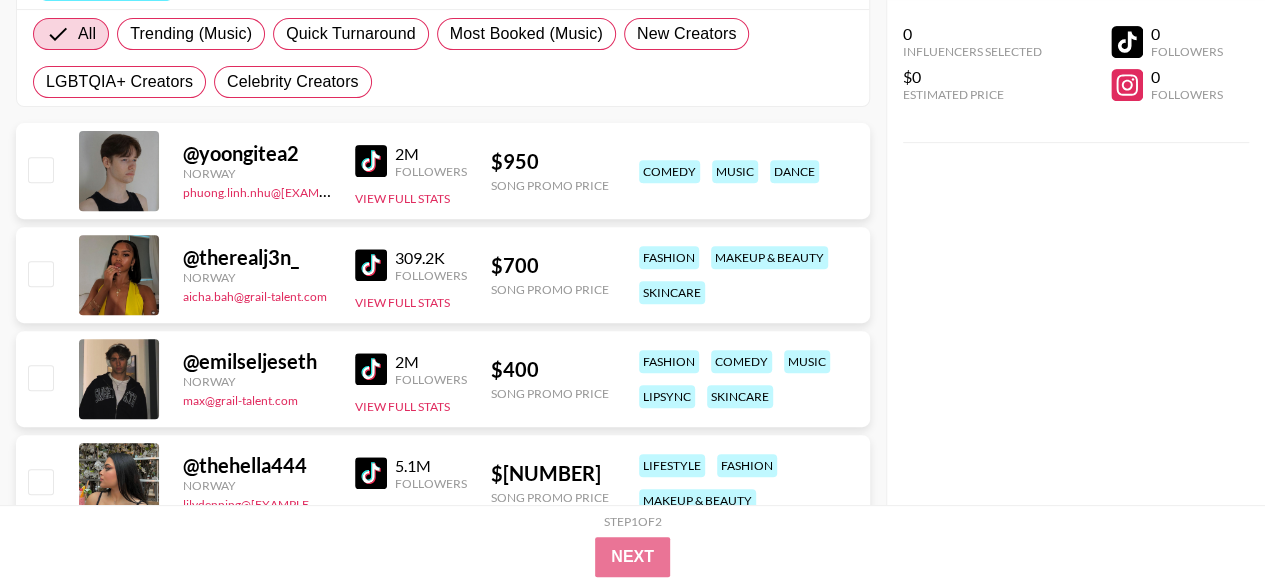 scroll, scrollTop: 327, scrollLeft: 0, axis: vertical 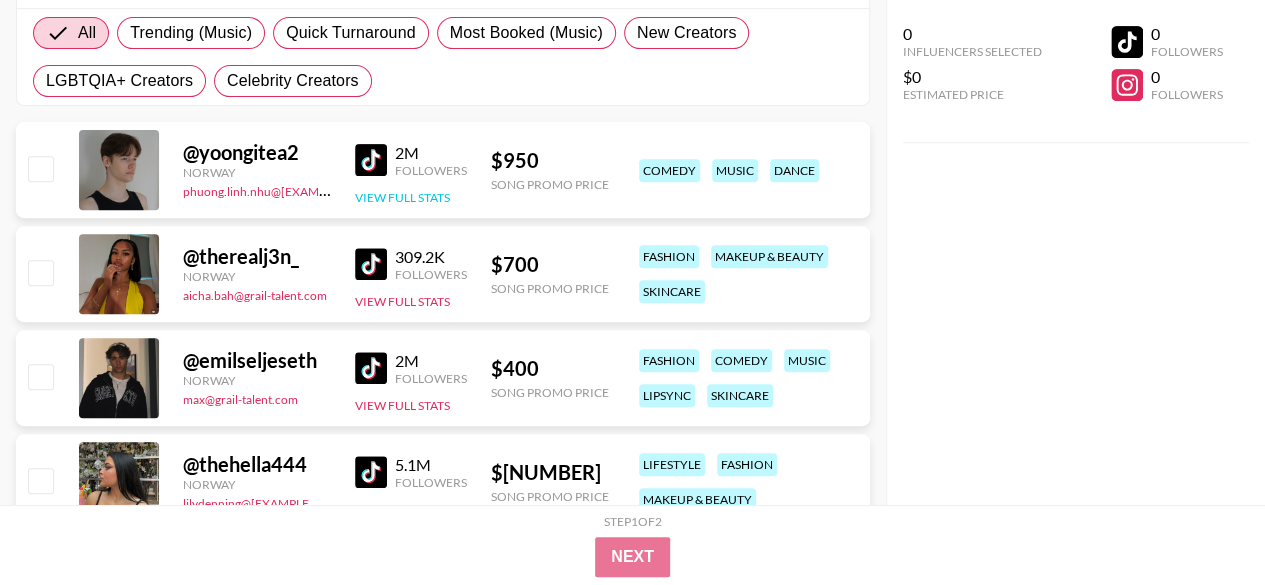 click on "View Full Stats" at bounding box center (402, 197) 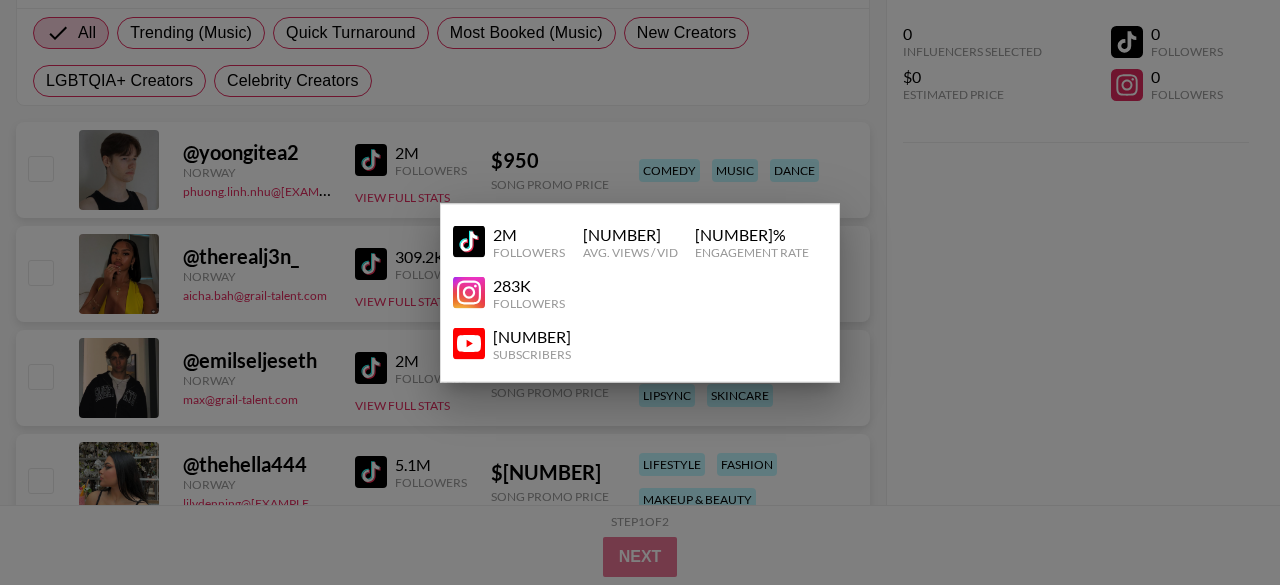 drag, startPoint x: 383, startPoint y: 158, endPoint x: 363, endPoint y: 161, distance: 20.22375 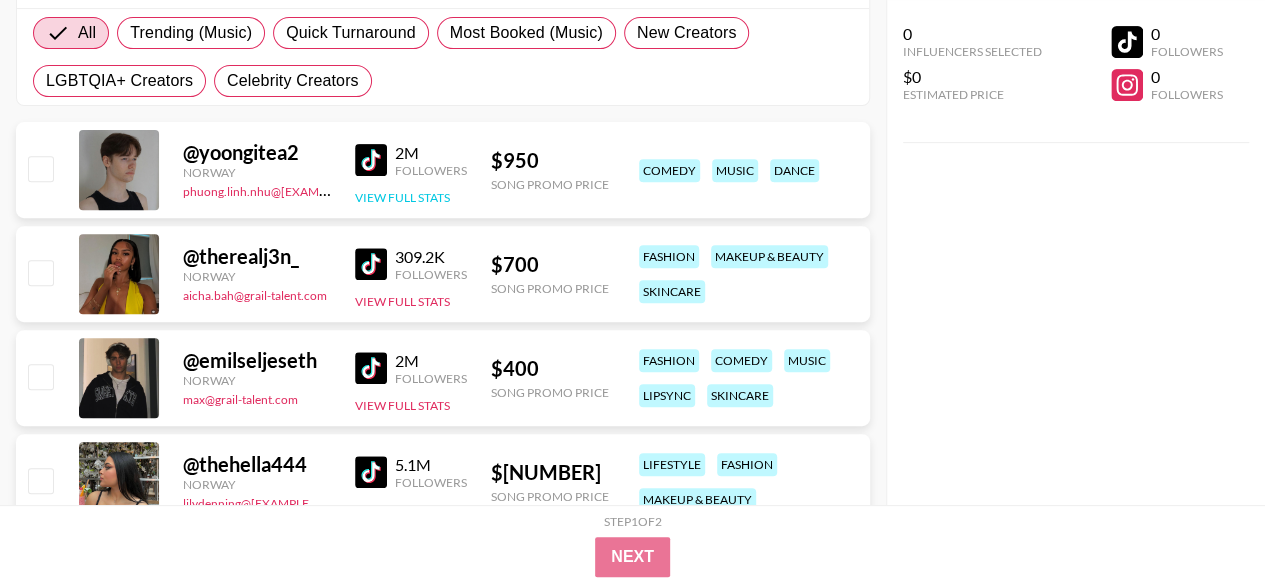 click on "View Full Stats" at bounding box center [402, 197] 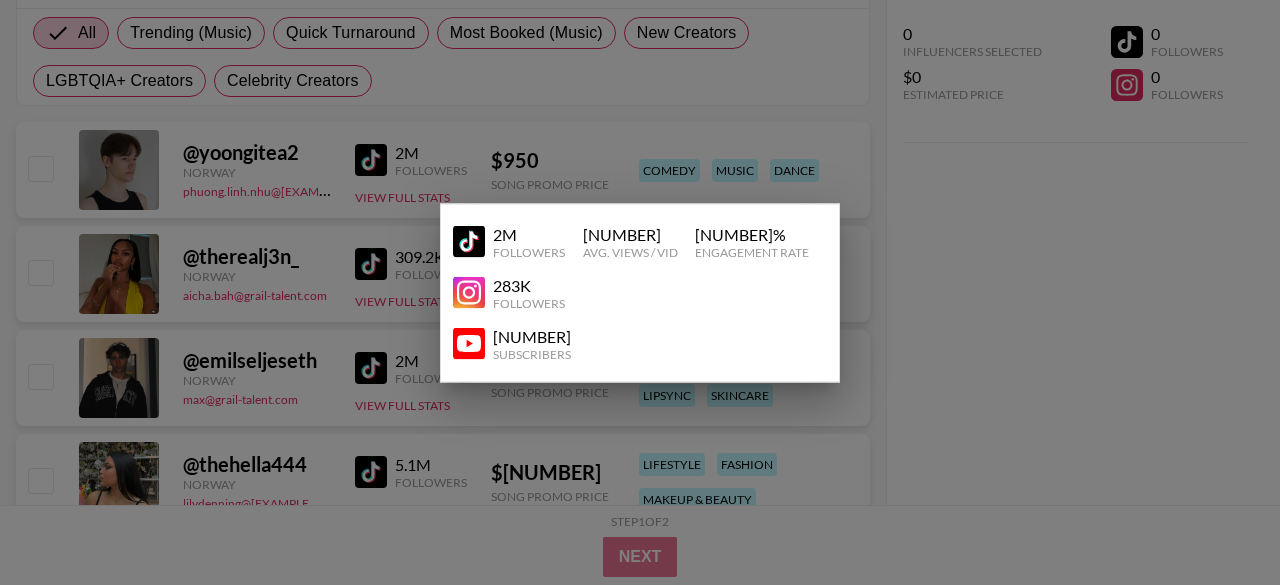 click at bounding box center [640, 292] 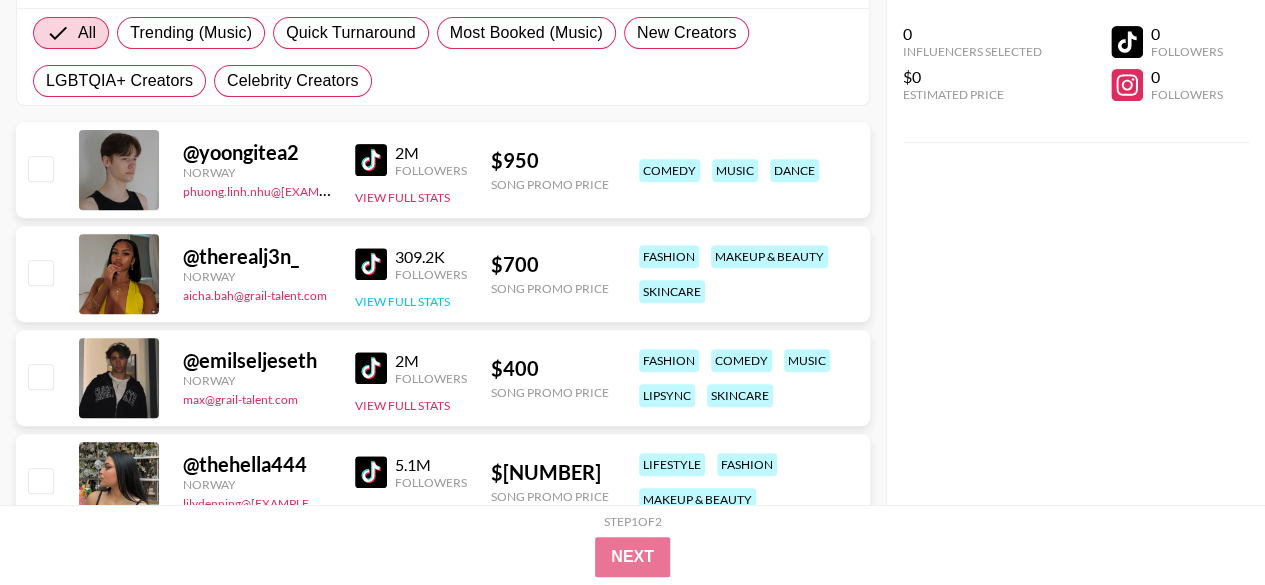 click on "View Full Stats" at bounding box center (402, 301) 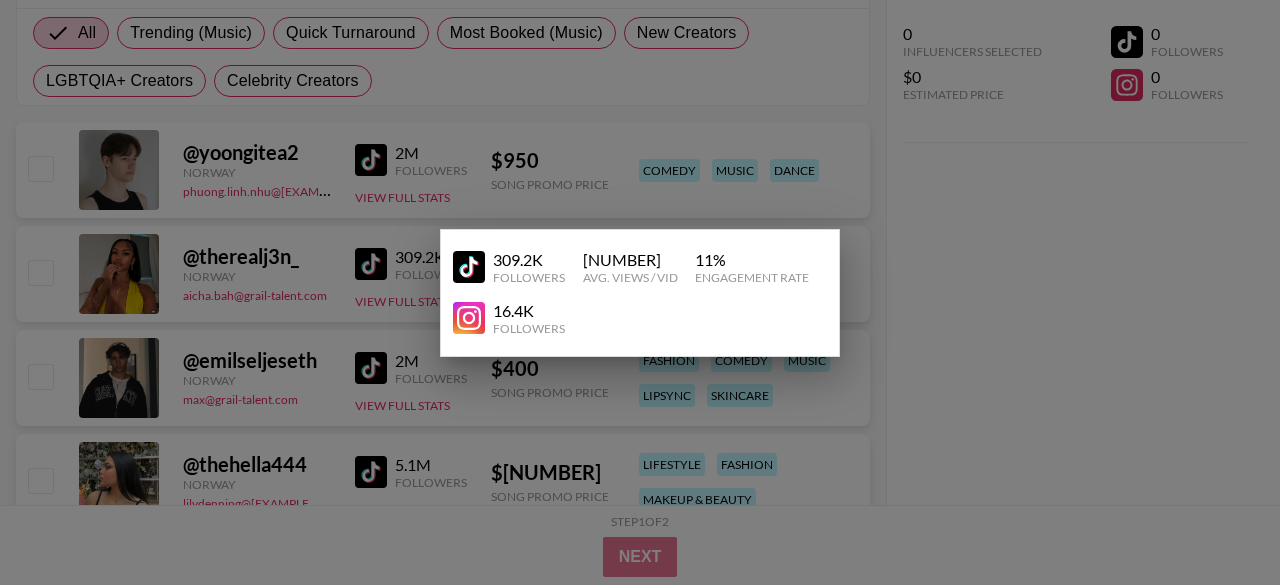 click at bounding box center [640, 292] 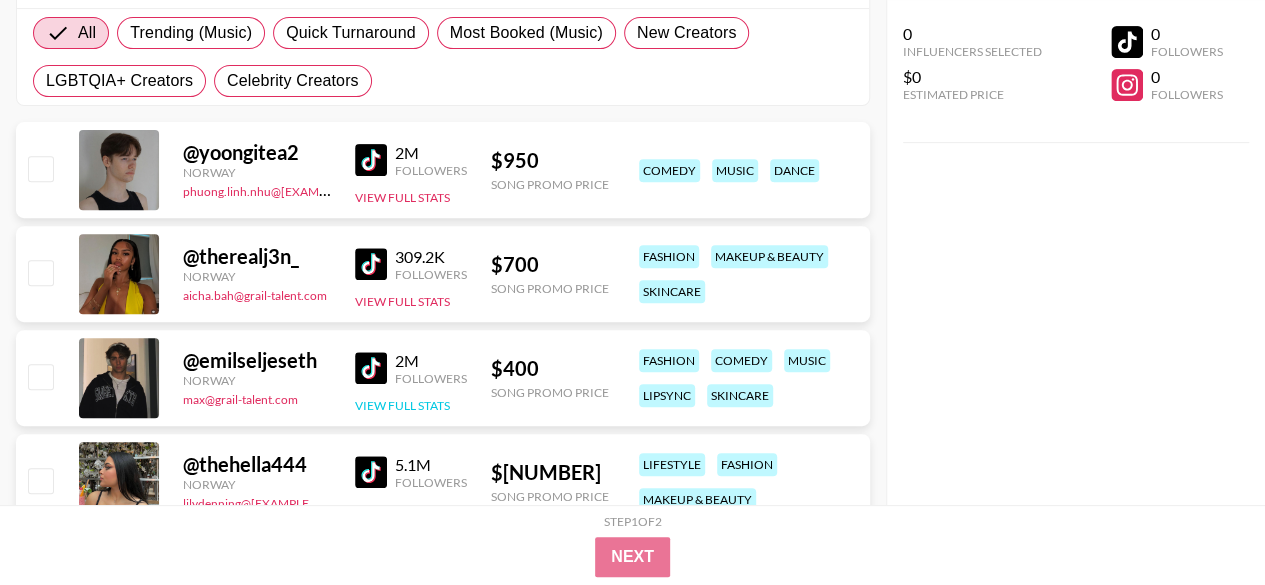 click on "View Full Stats" at bounding box center [402, 405] 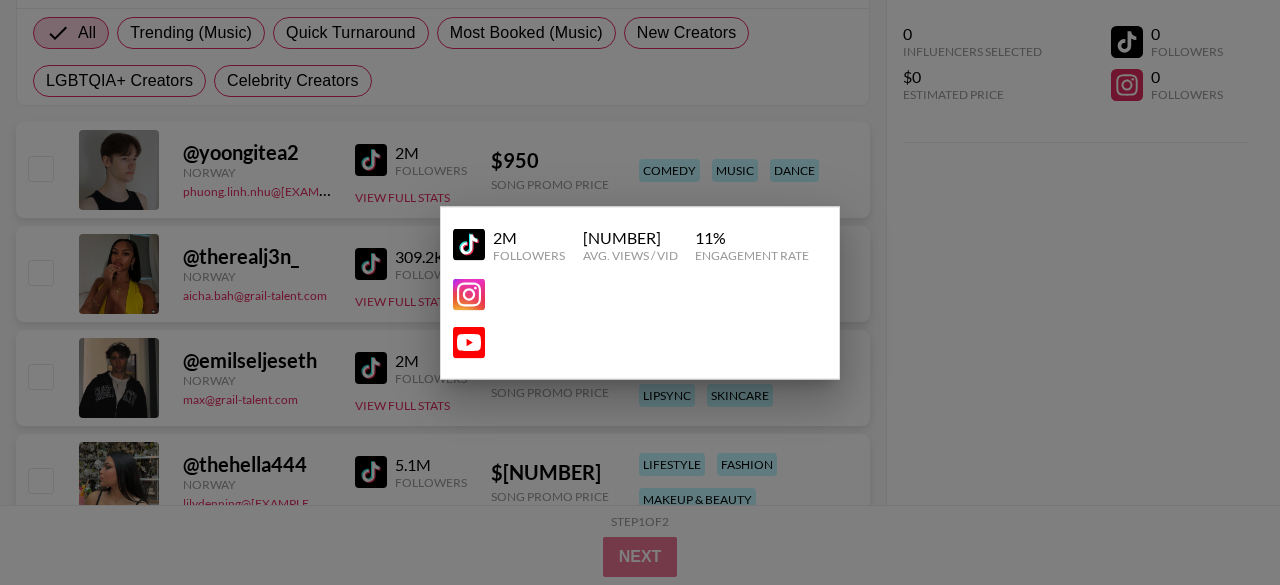click at bounding box center [640, 292] 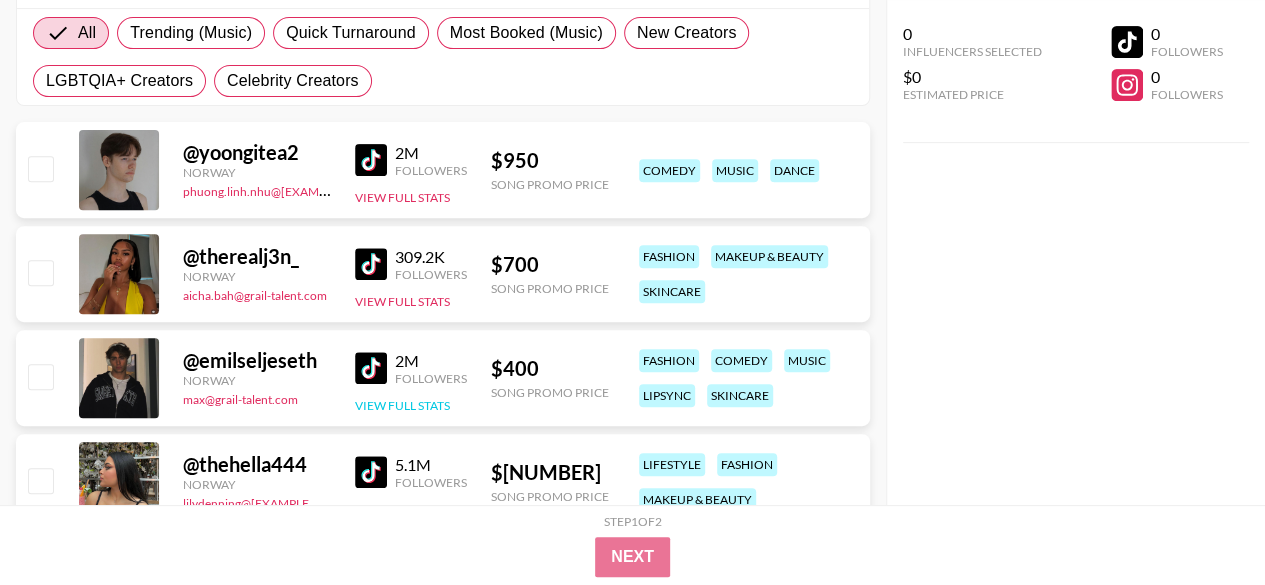click on "View Full Stats" at bounding box center (402, 405) 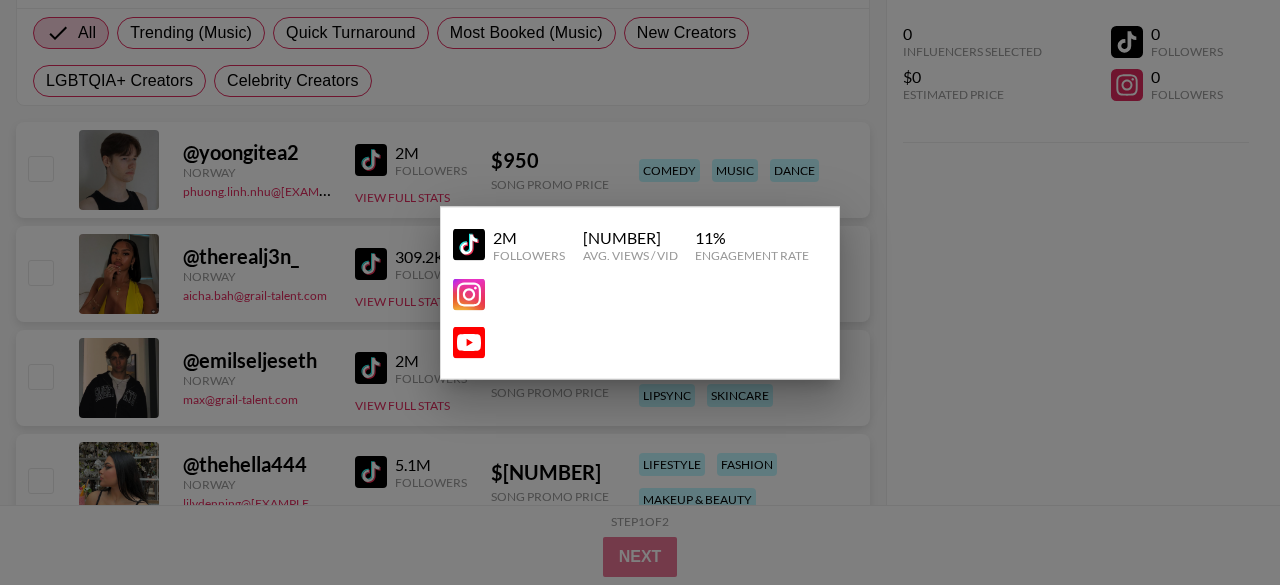 click at bounding box center [640, 292] 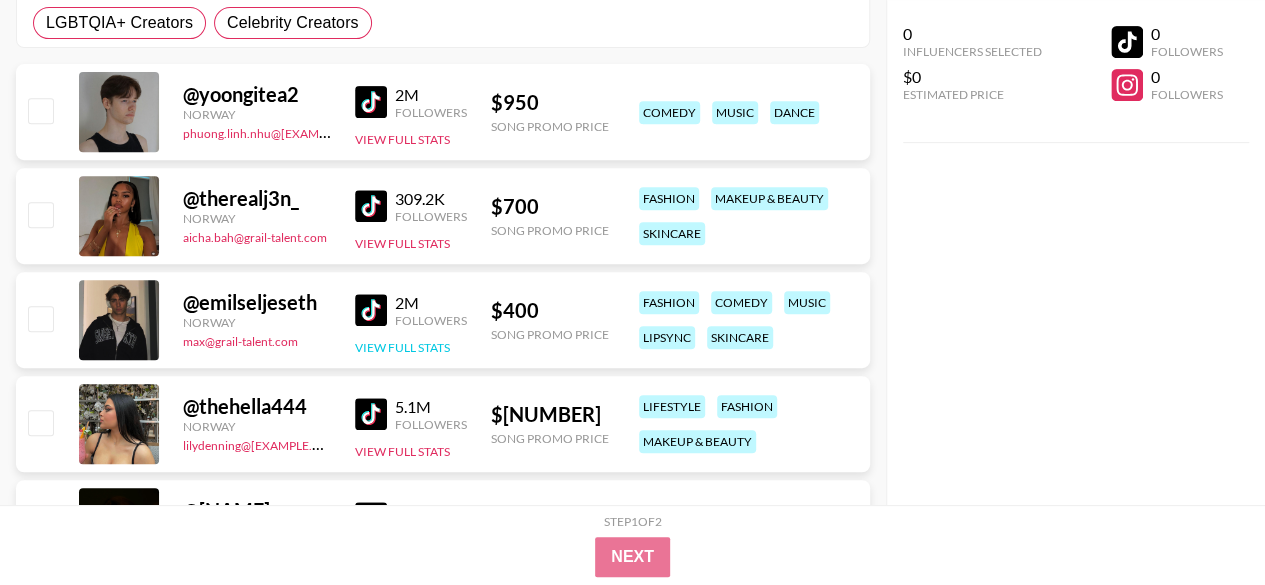 scroll, scrollTop: 401, scrollLeft: 0, axis: vertical 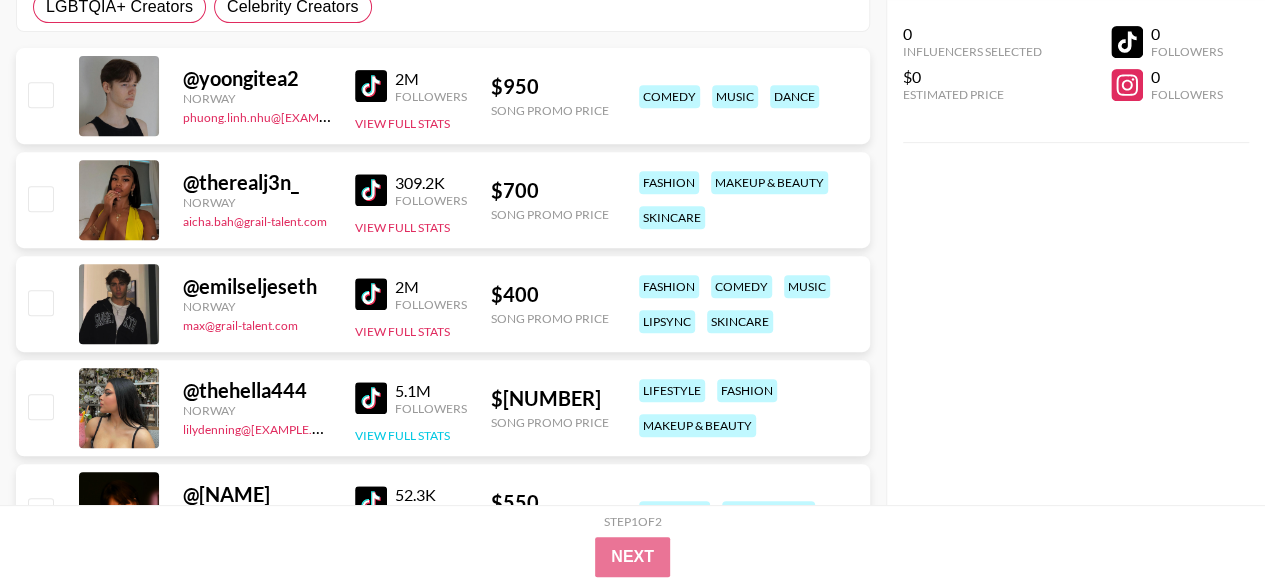 drag, startPoint x: 378, startPoint y: 411, endPoint x: 380, endPoint y: 434, distance: 23.086792 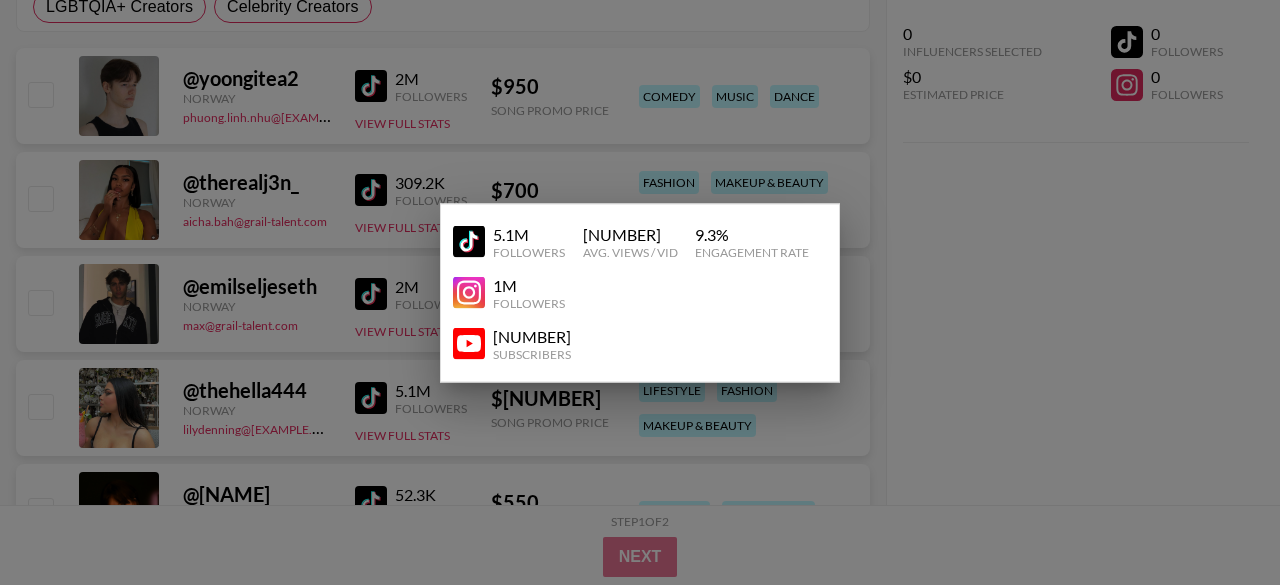 click at bounding box center (640, 292) 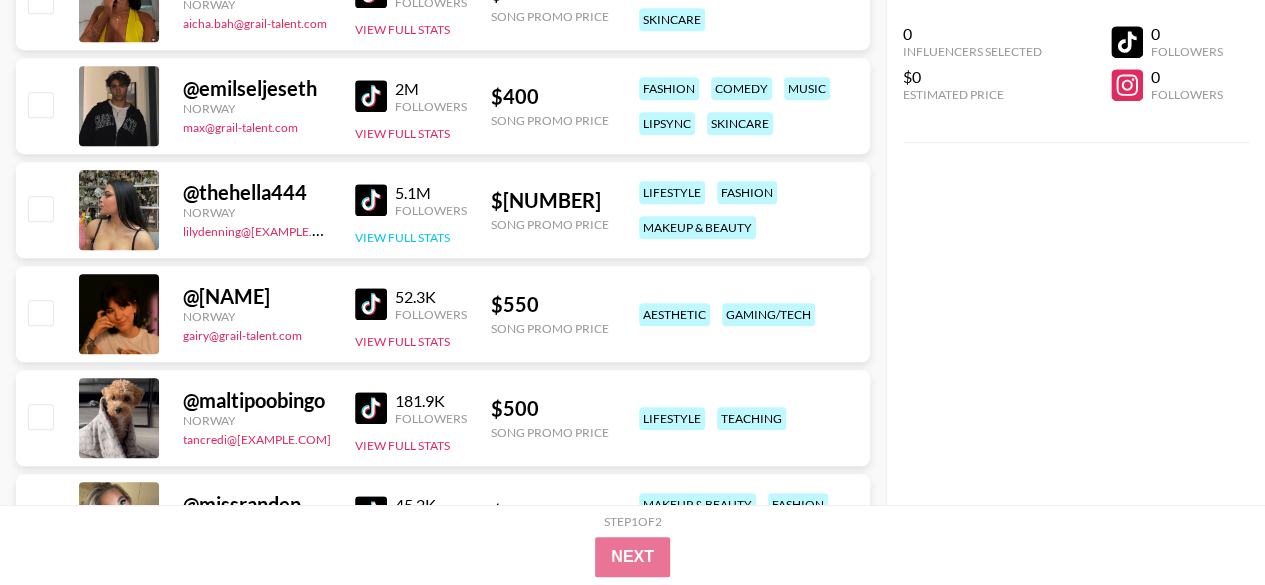 scroll, scrollTop: 600, scrollLeft: 0, axis: vertical 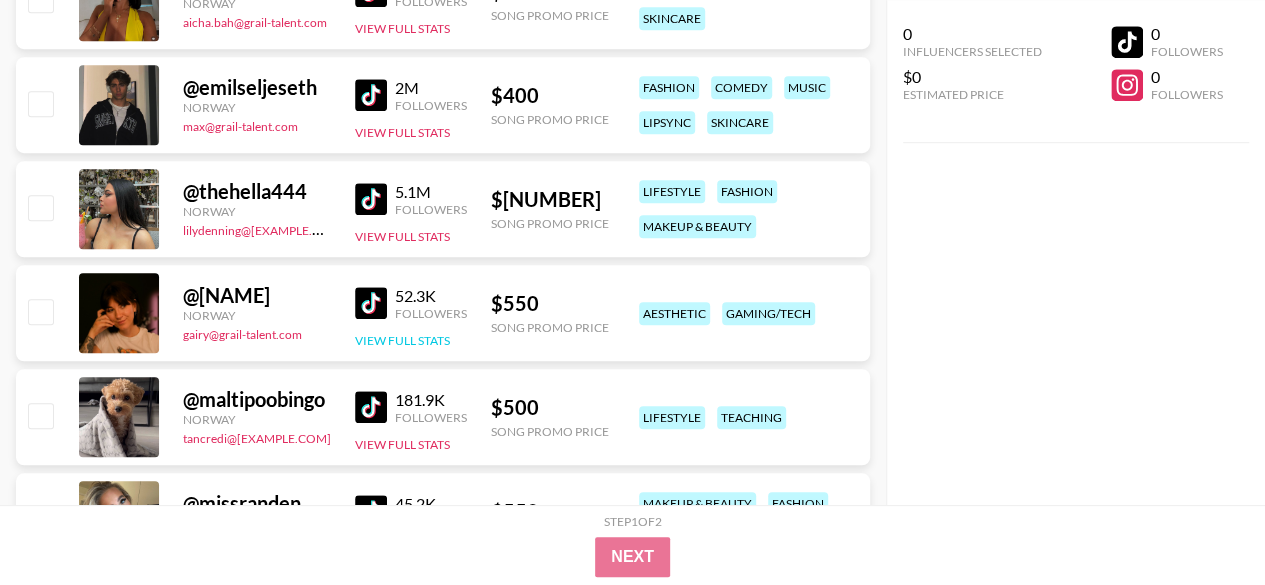 click on "View Full Stats" at bounding box center [402, 340] 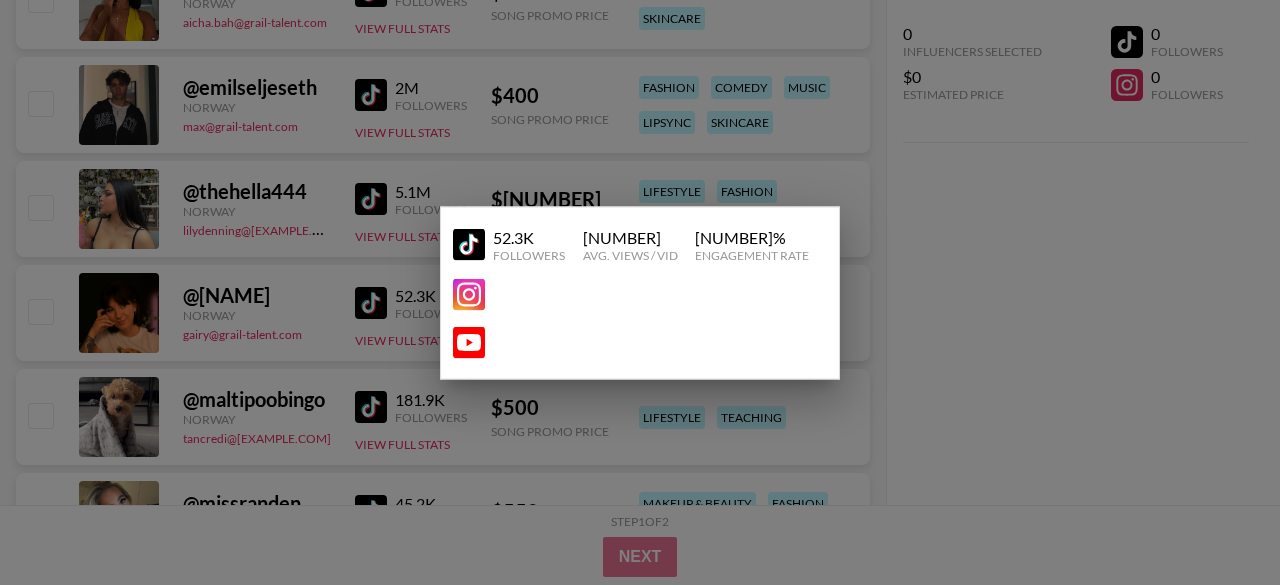 click at bounding box center (640, 292) 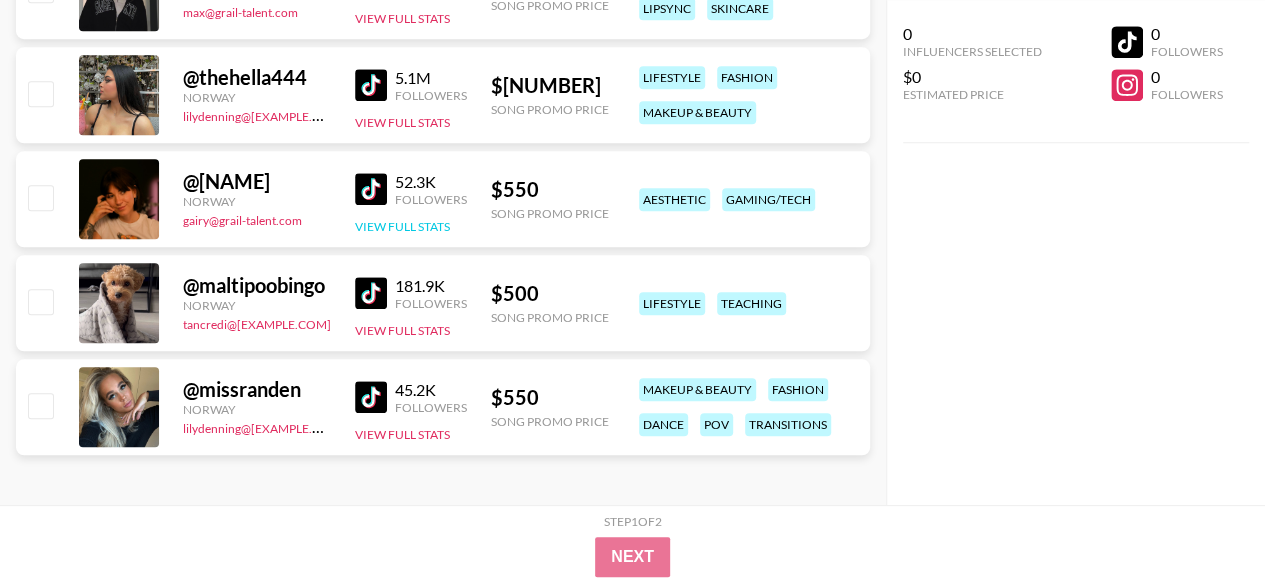 scroll, scrollTop: 718, scrollLeft: 0, axis: vertical 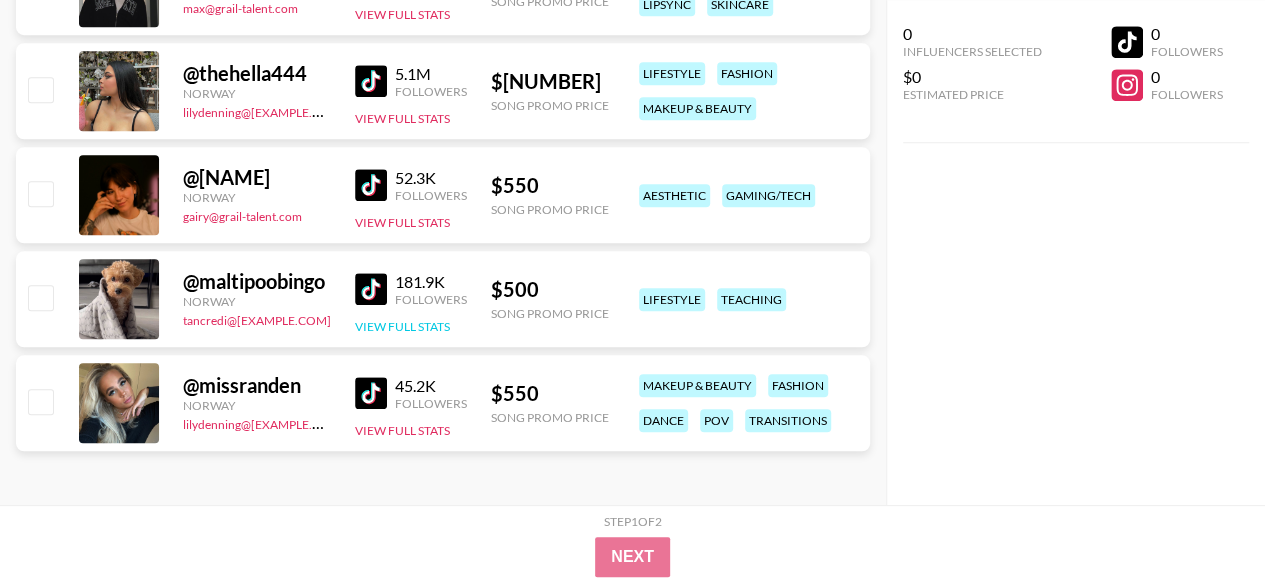 click on "View Full Stats" at bounding box center [402, 326] 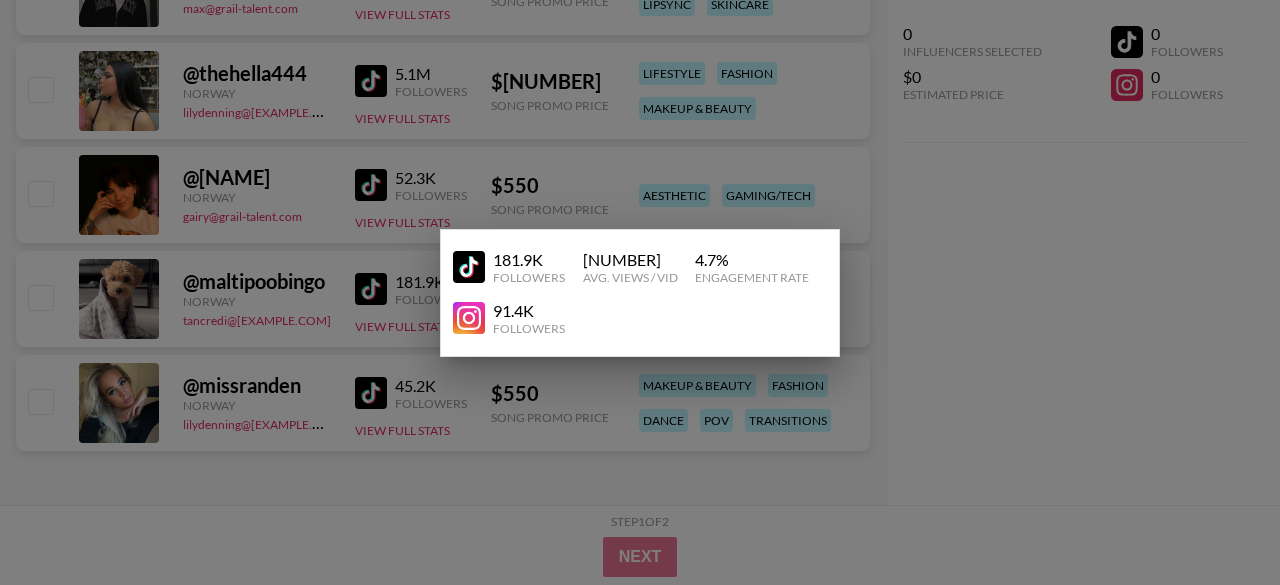 click at bounding box center [640, 292] 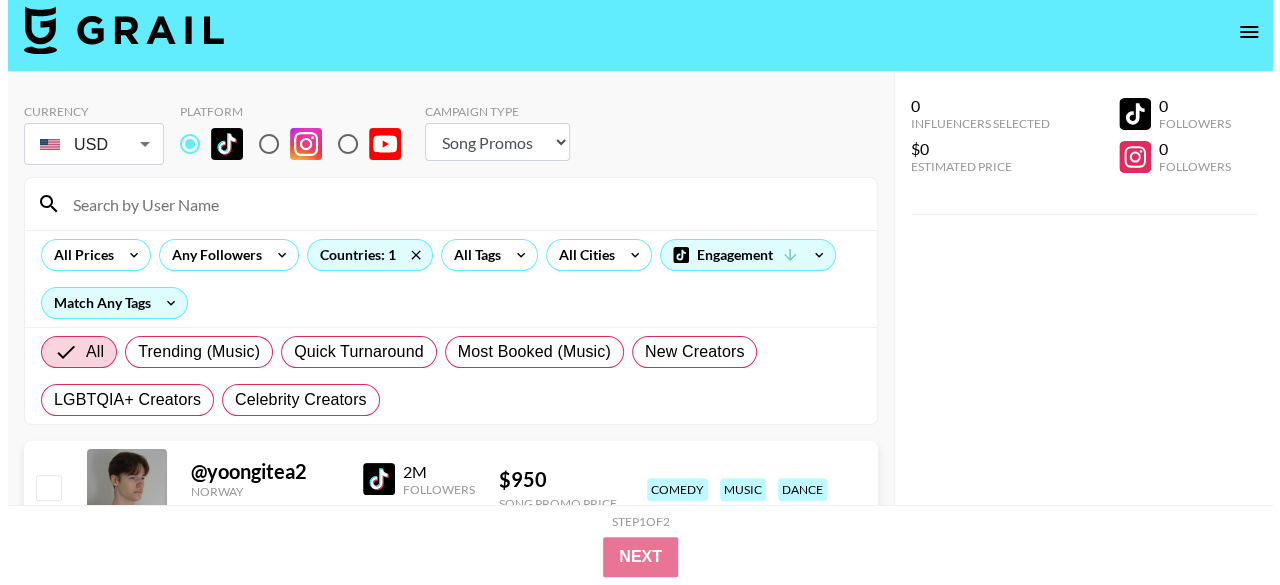 scroll, scrollTop: 0, scrollLeft: 0, axis: both 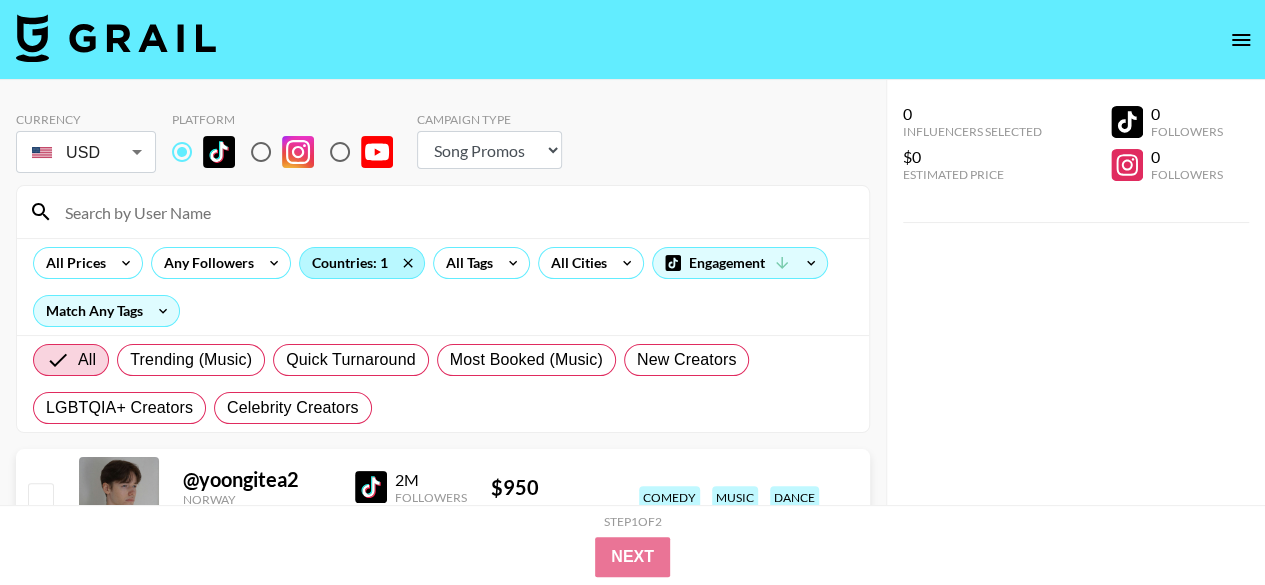 click on "Countries: 1" at bounding box center (362, 263) 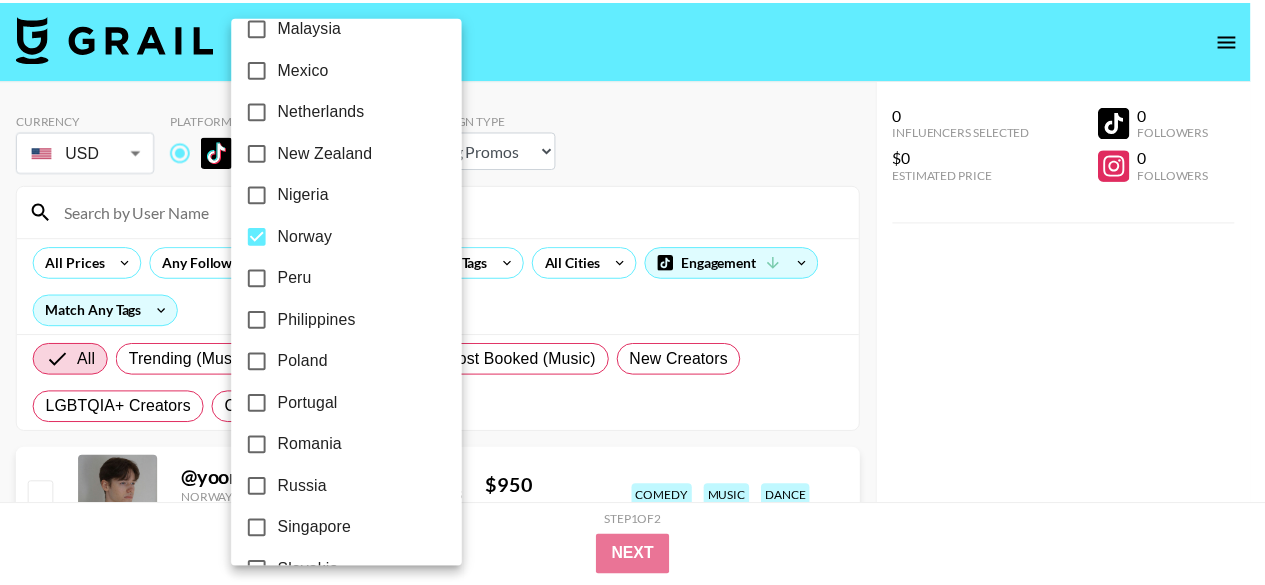 scroll, scrollTop: 1255, scrollLeft: 0, axis: vertical 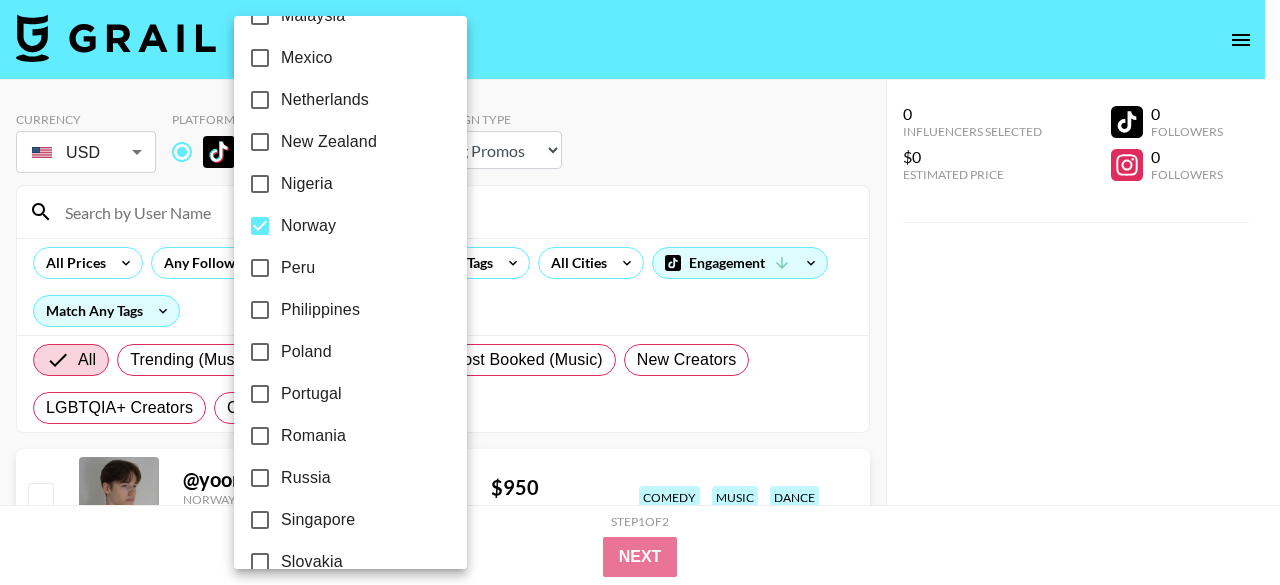 click on "Poland" at bounding box center (306, 352) 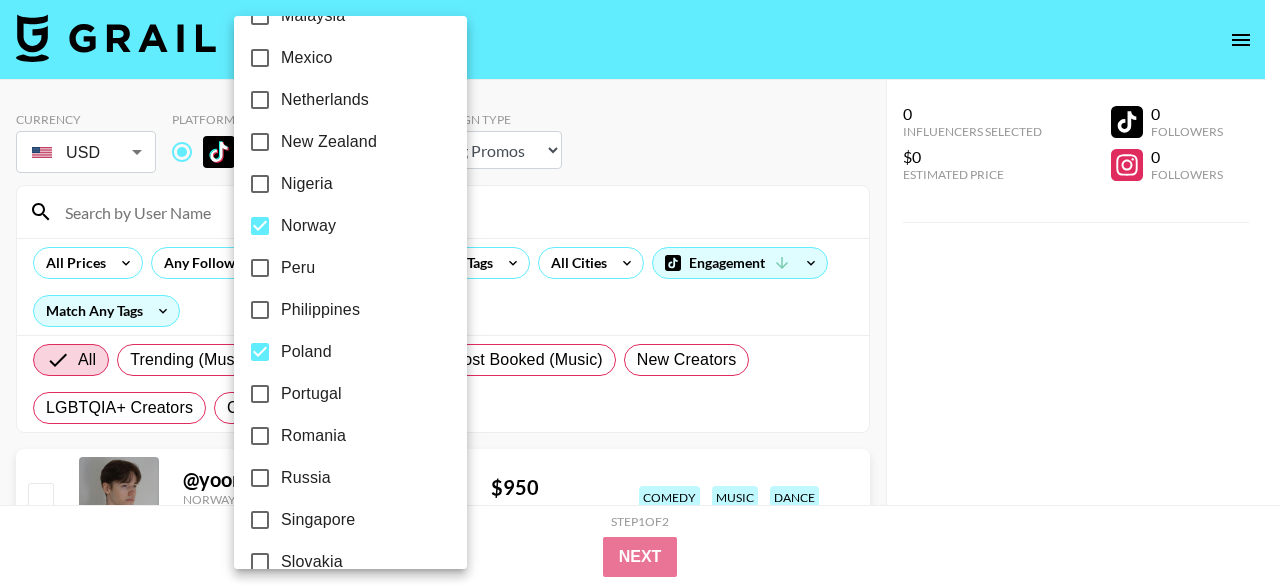 click on "Norway" at bounding box center [260, 226] 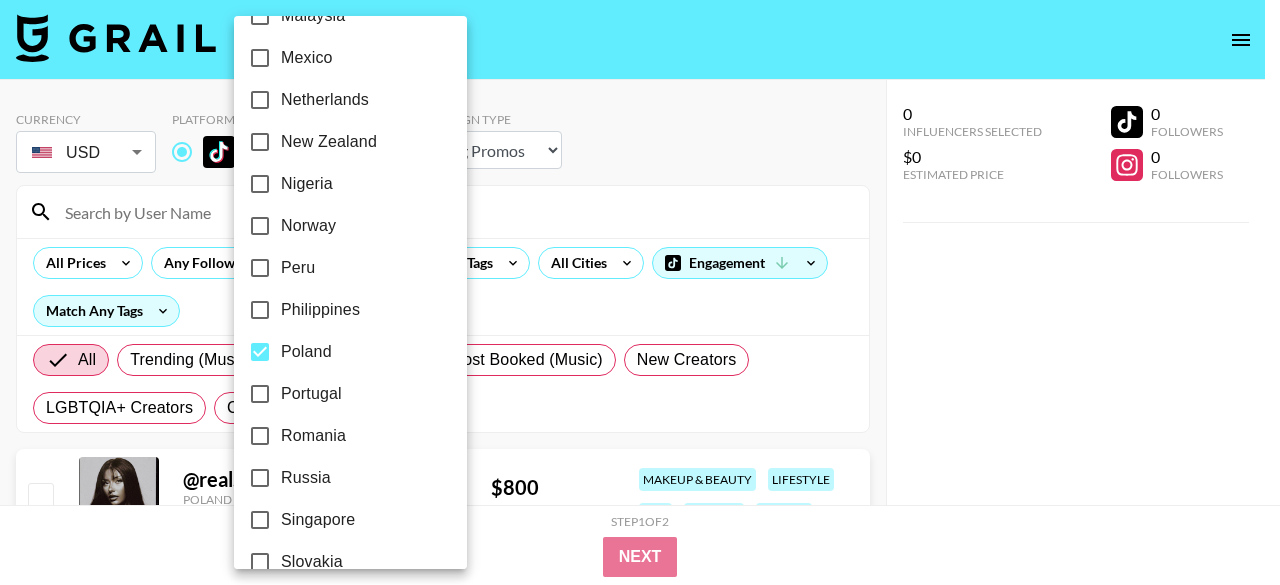 click at bounding box center (640, 292) 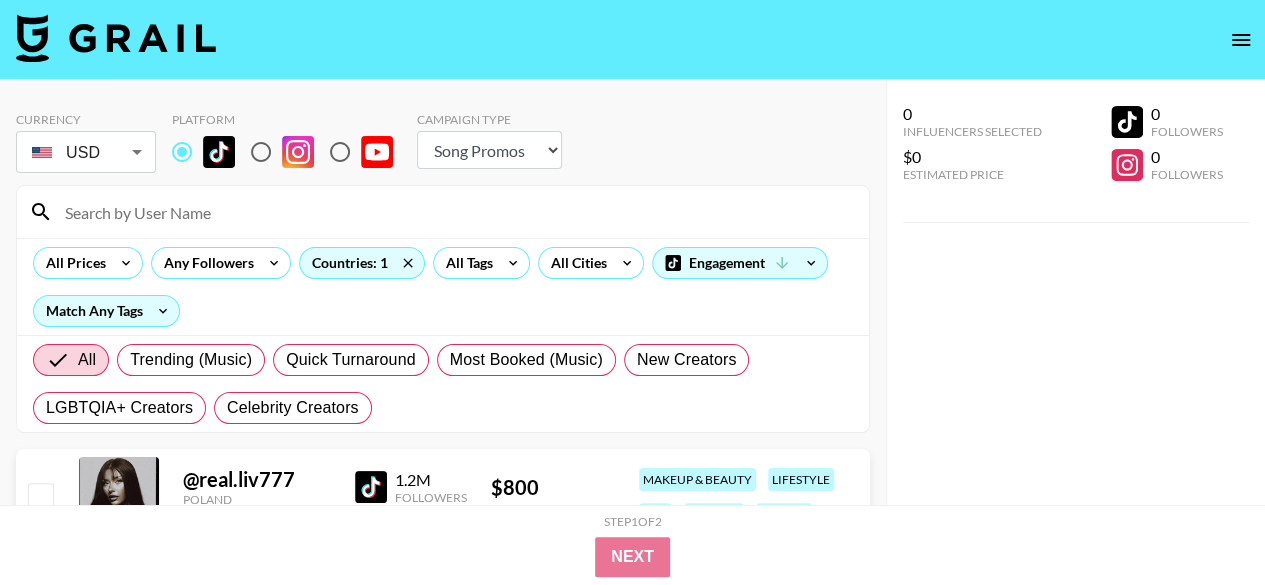 scroll, scrollTop: 223, scrollLeft: 0, axis: vertical 